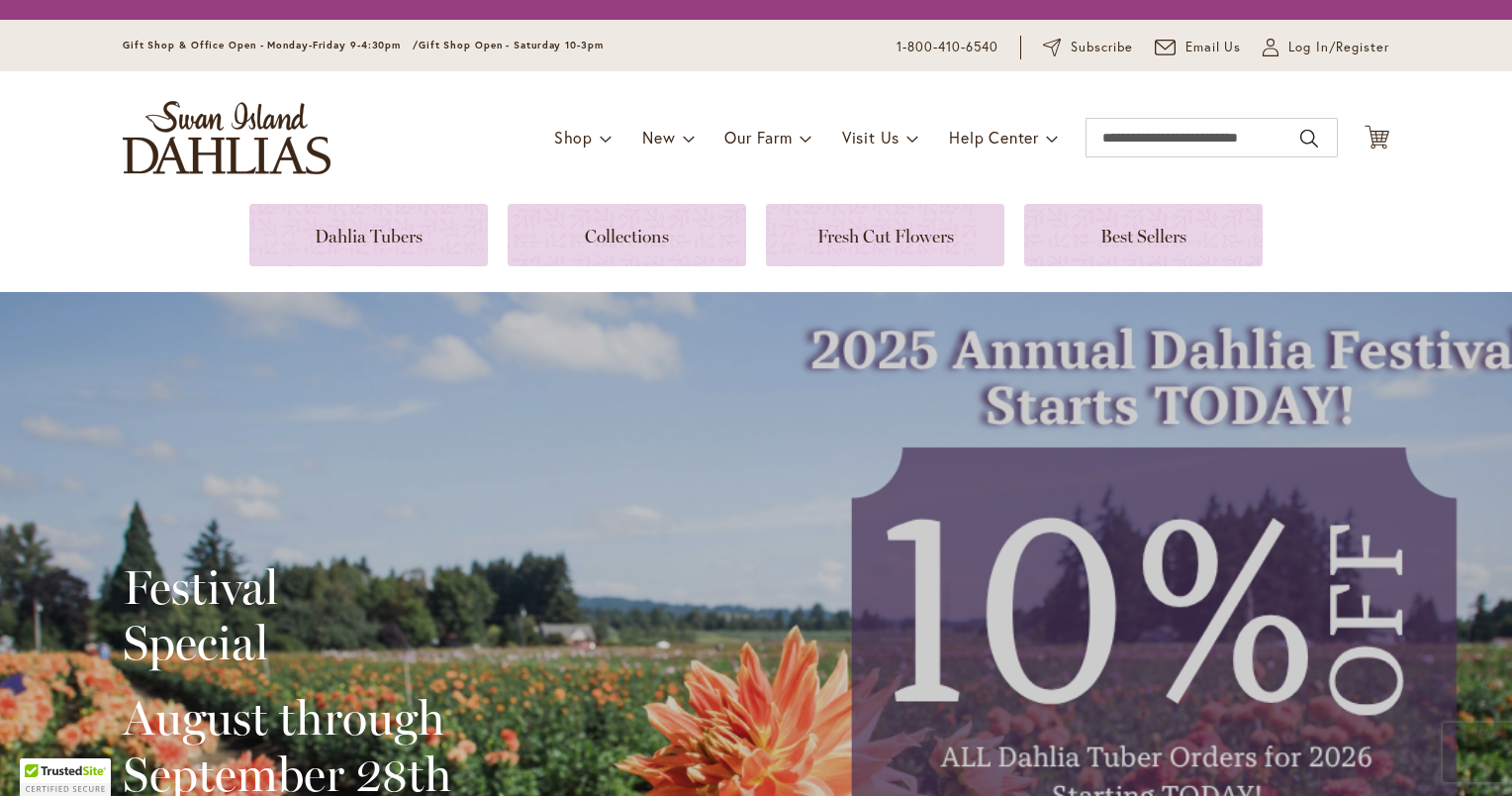 scroll, scrollTop: 0, scrollLeft: 0, axis: both 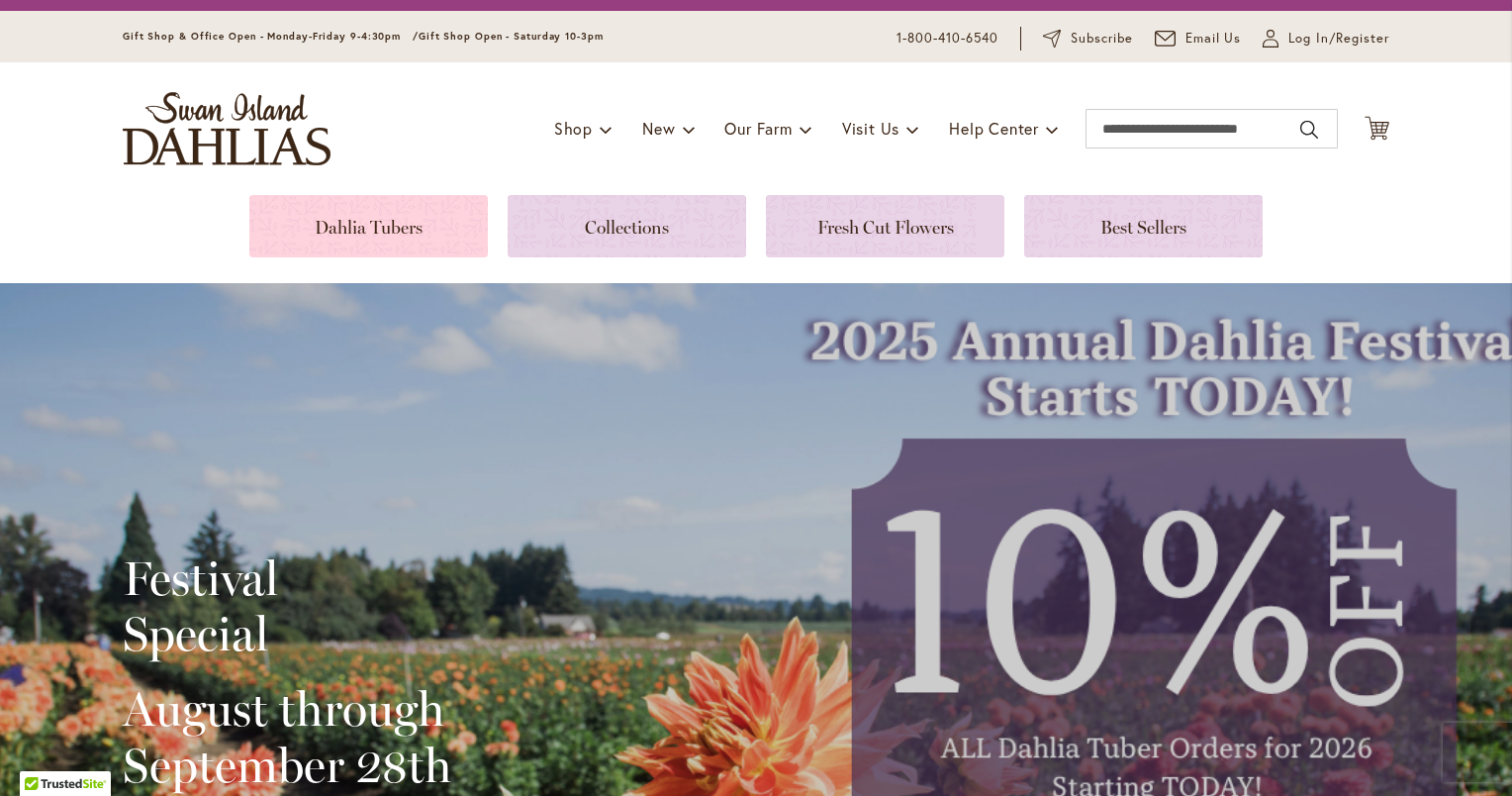 type on "**********" 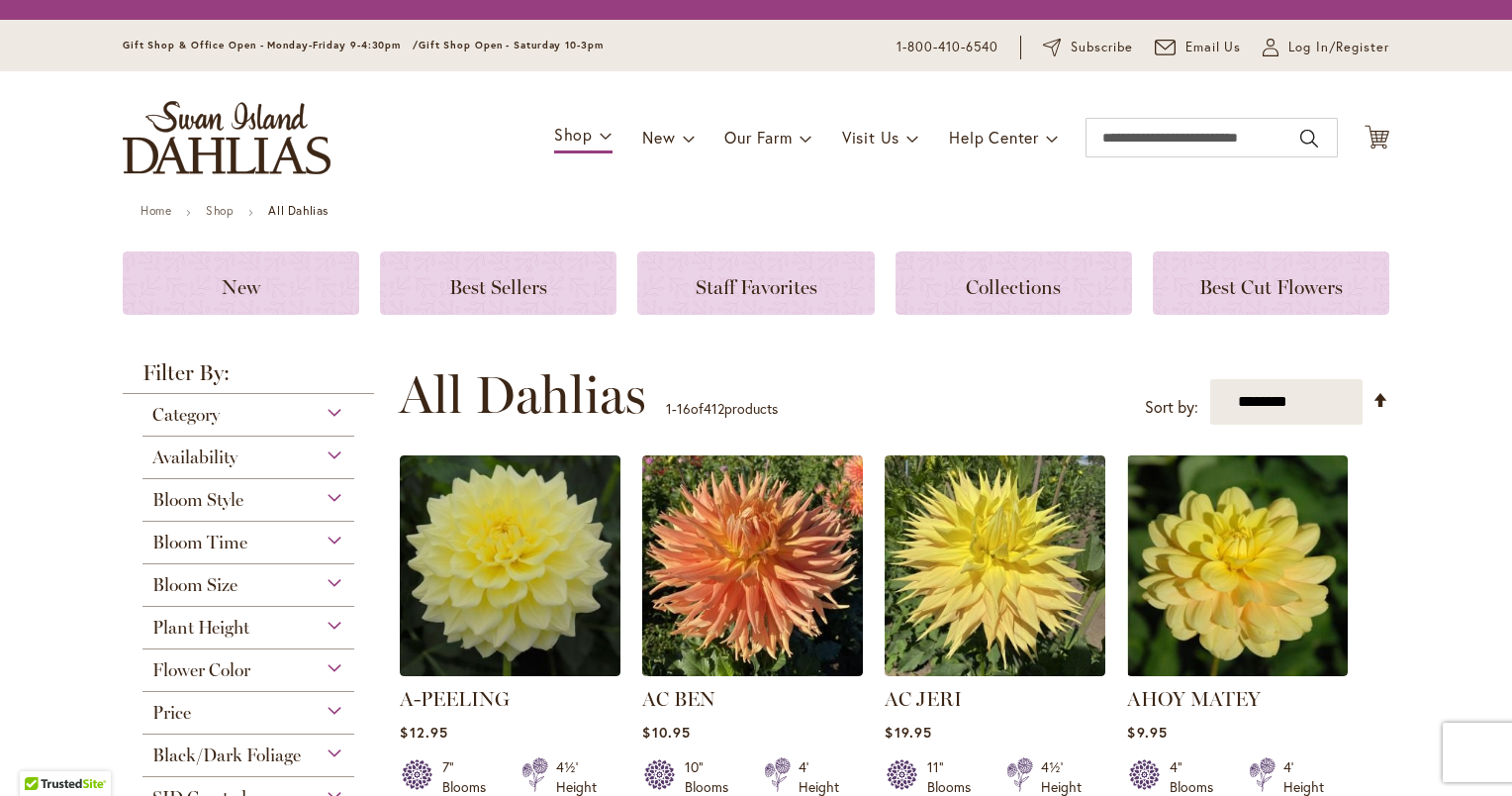 scroll, scrollTop: 0, scrollLeft: 0, axis: both 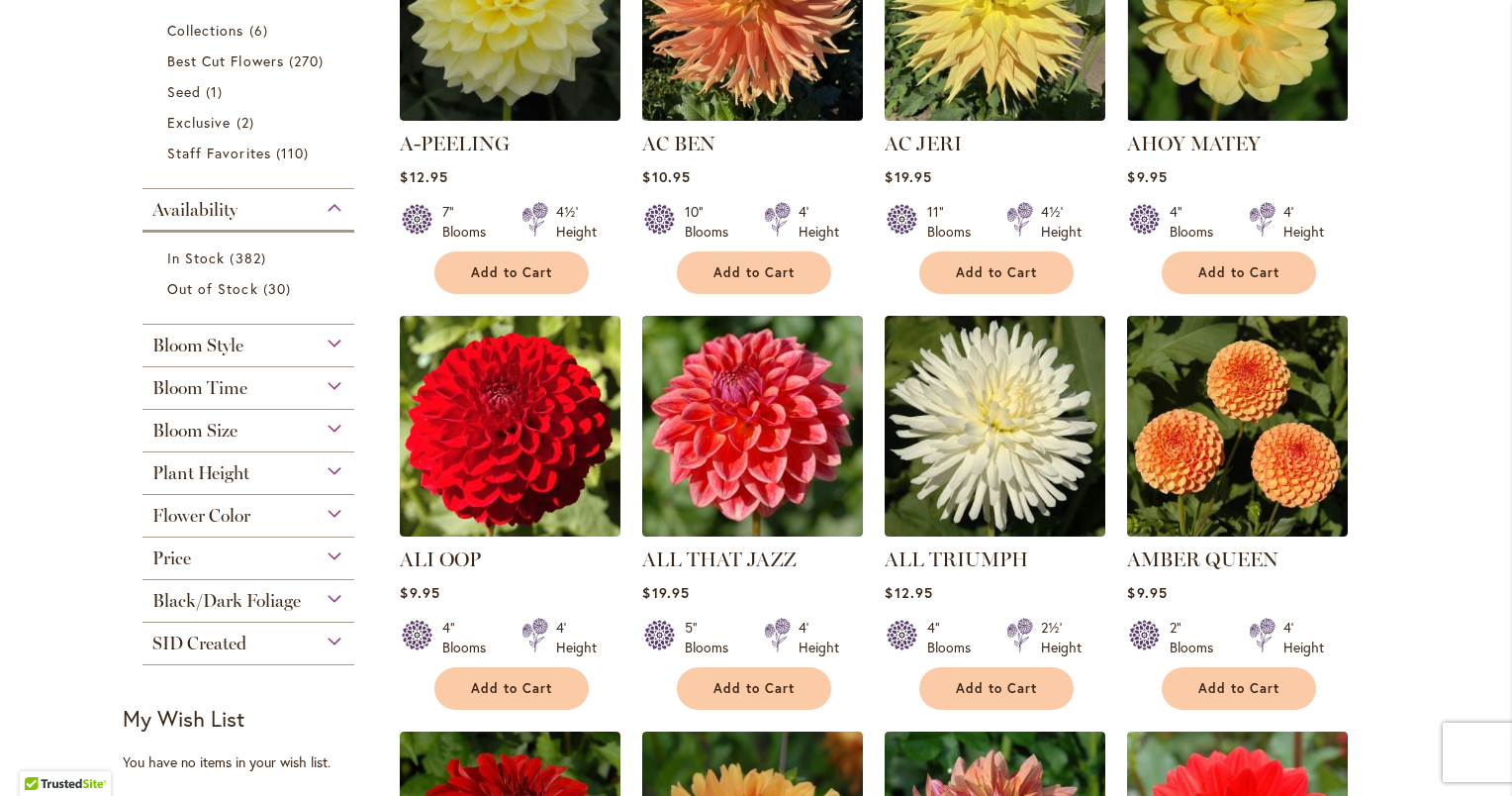 type on "**********" 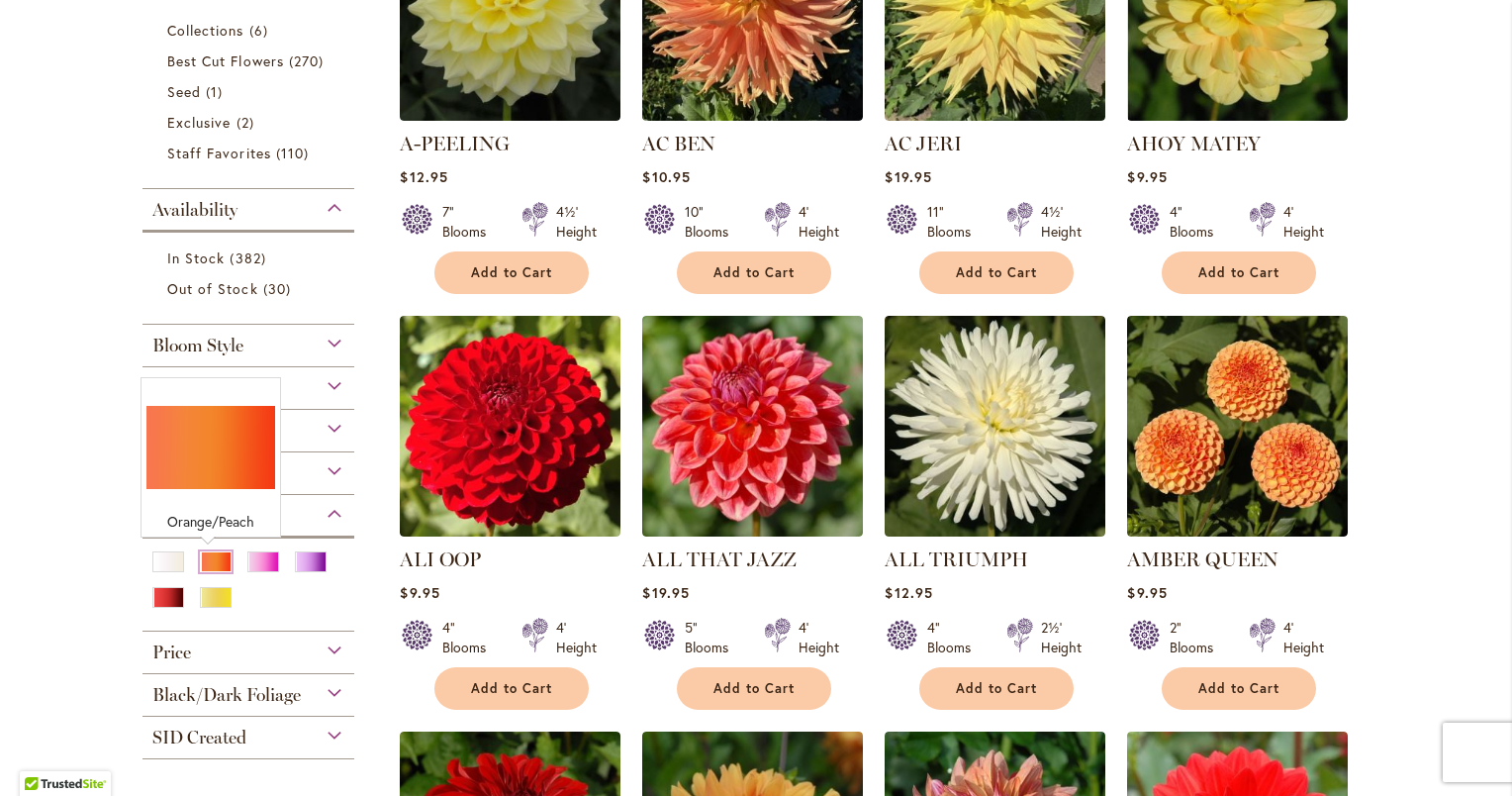 click at bounding box center [216, 561] 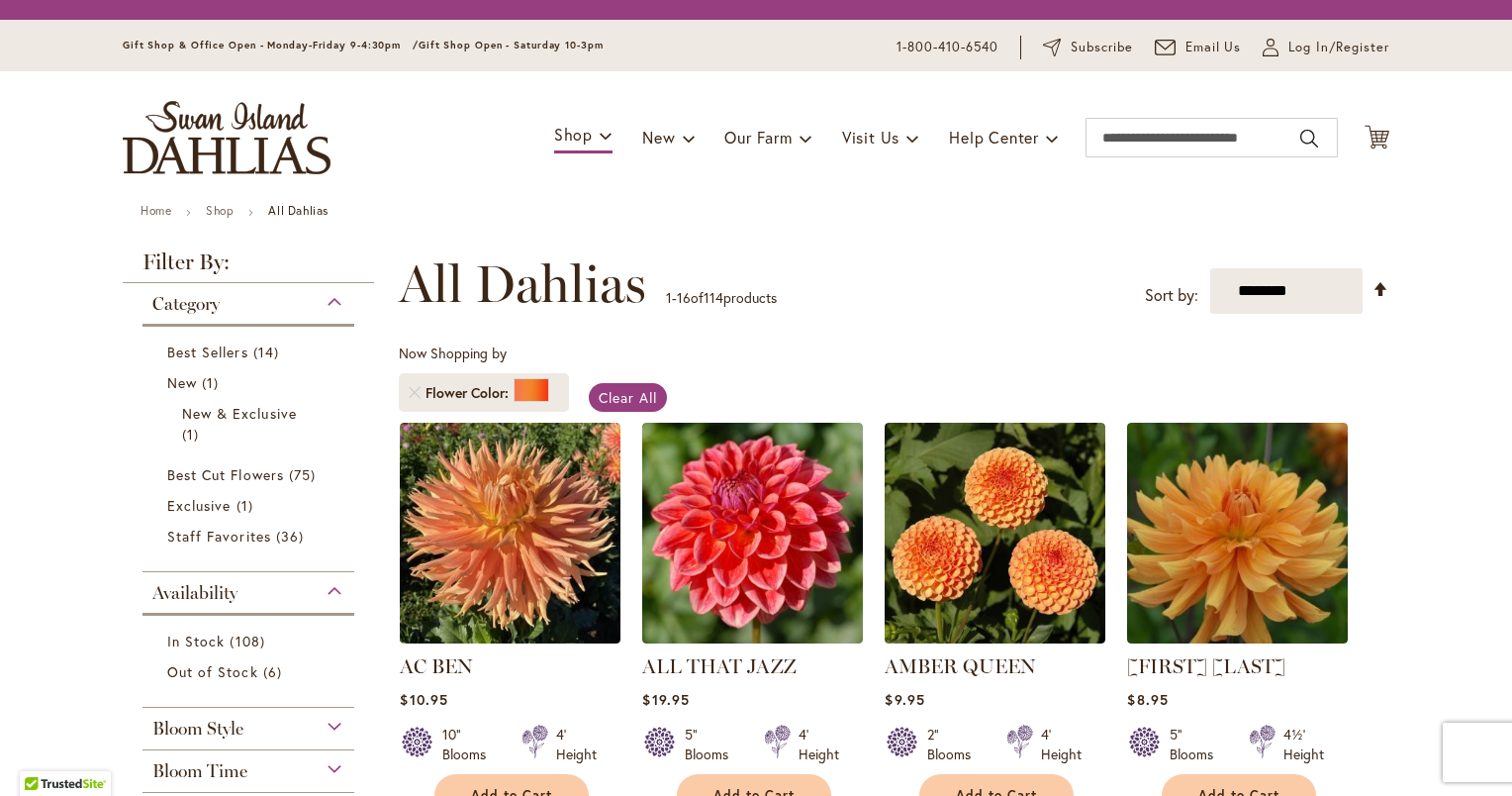 scroll, scrollTop: 0, scrollLeft: 0, axis: both 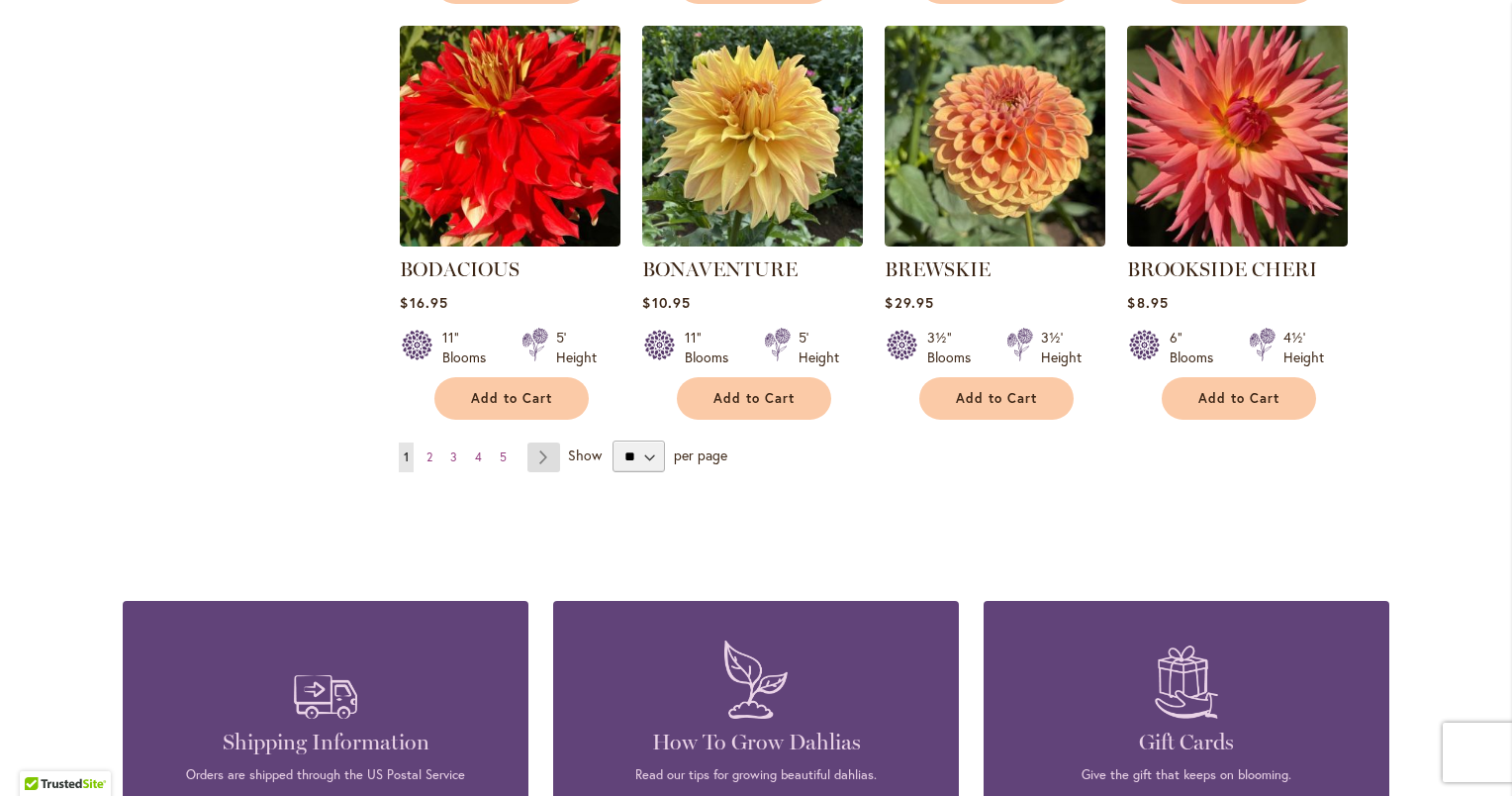 type on "**********" 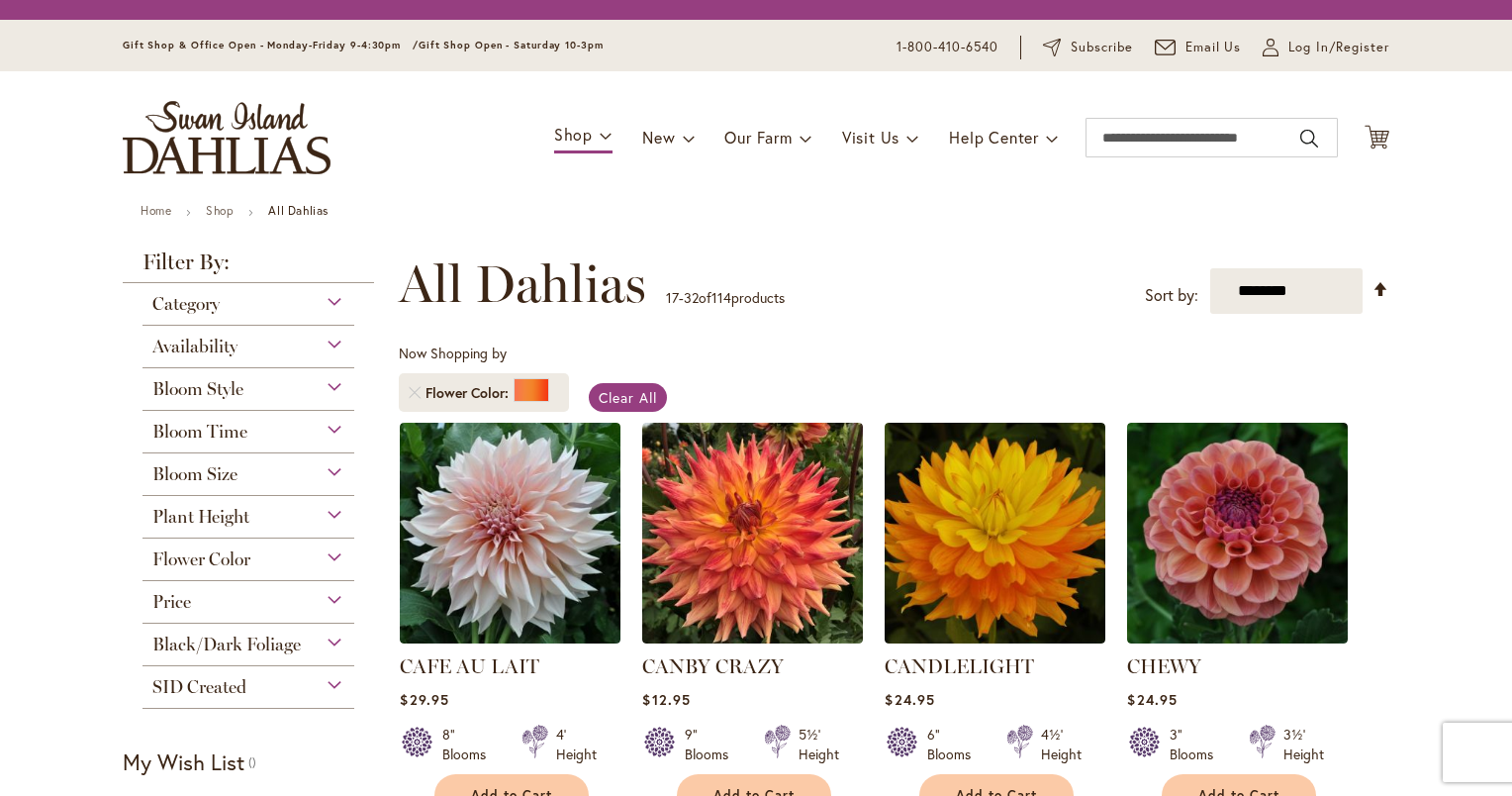 scroll, scrollTop: 0, scrollLeft: 0, axis: both 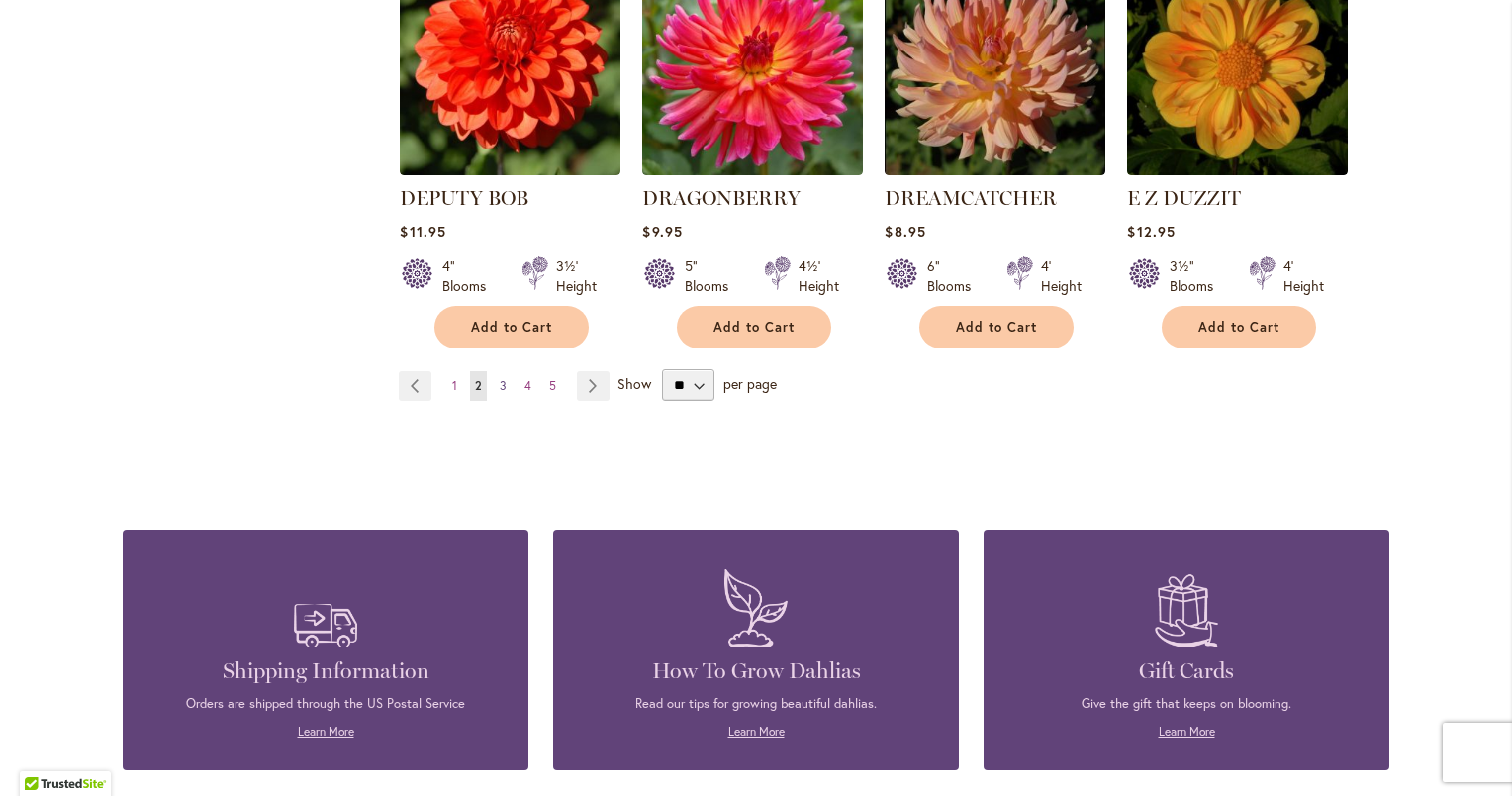 type on "**********" 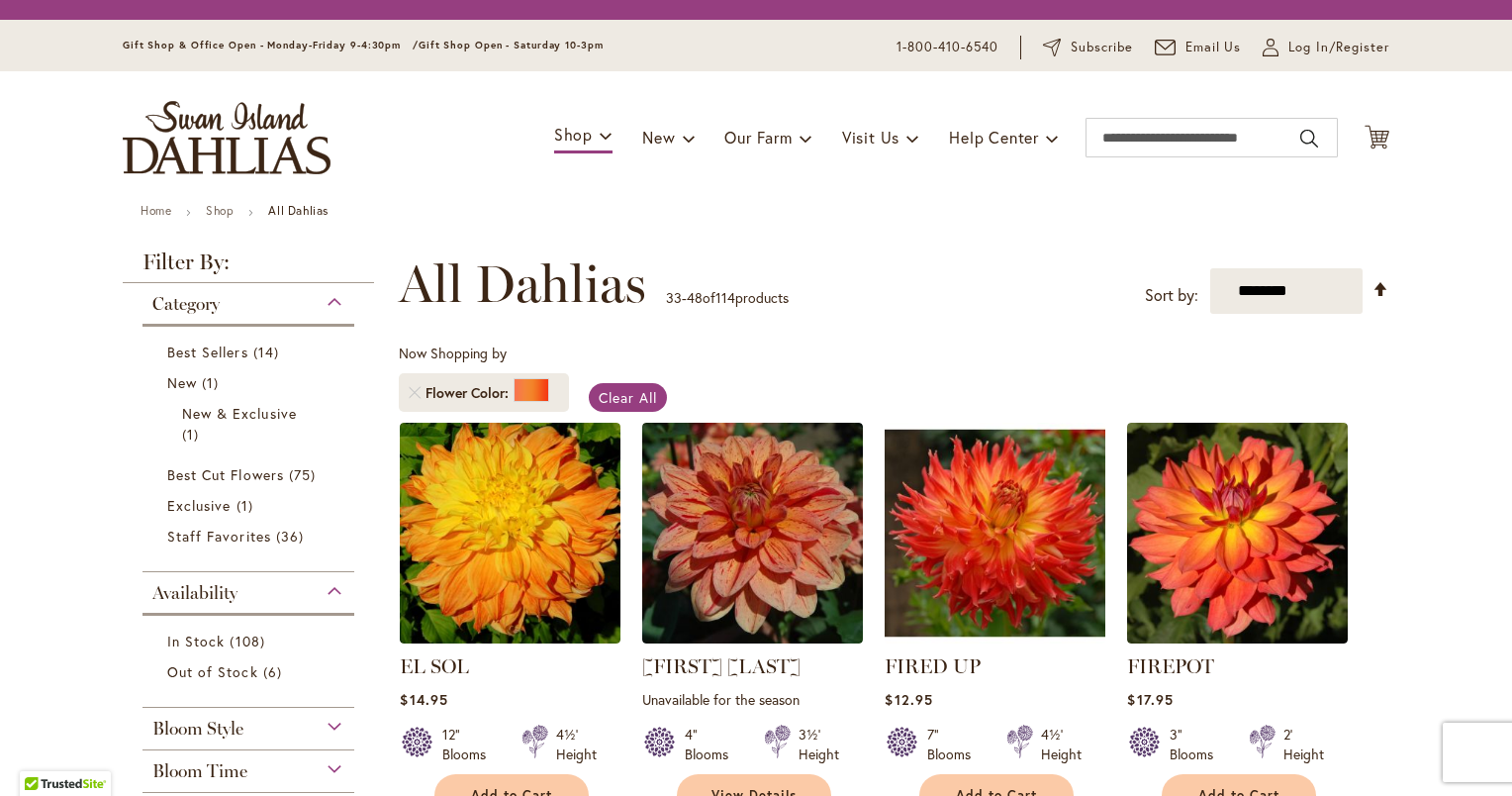 scroll, scrollTop: 0, scrollLeft: 0, axis: both 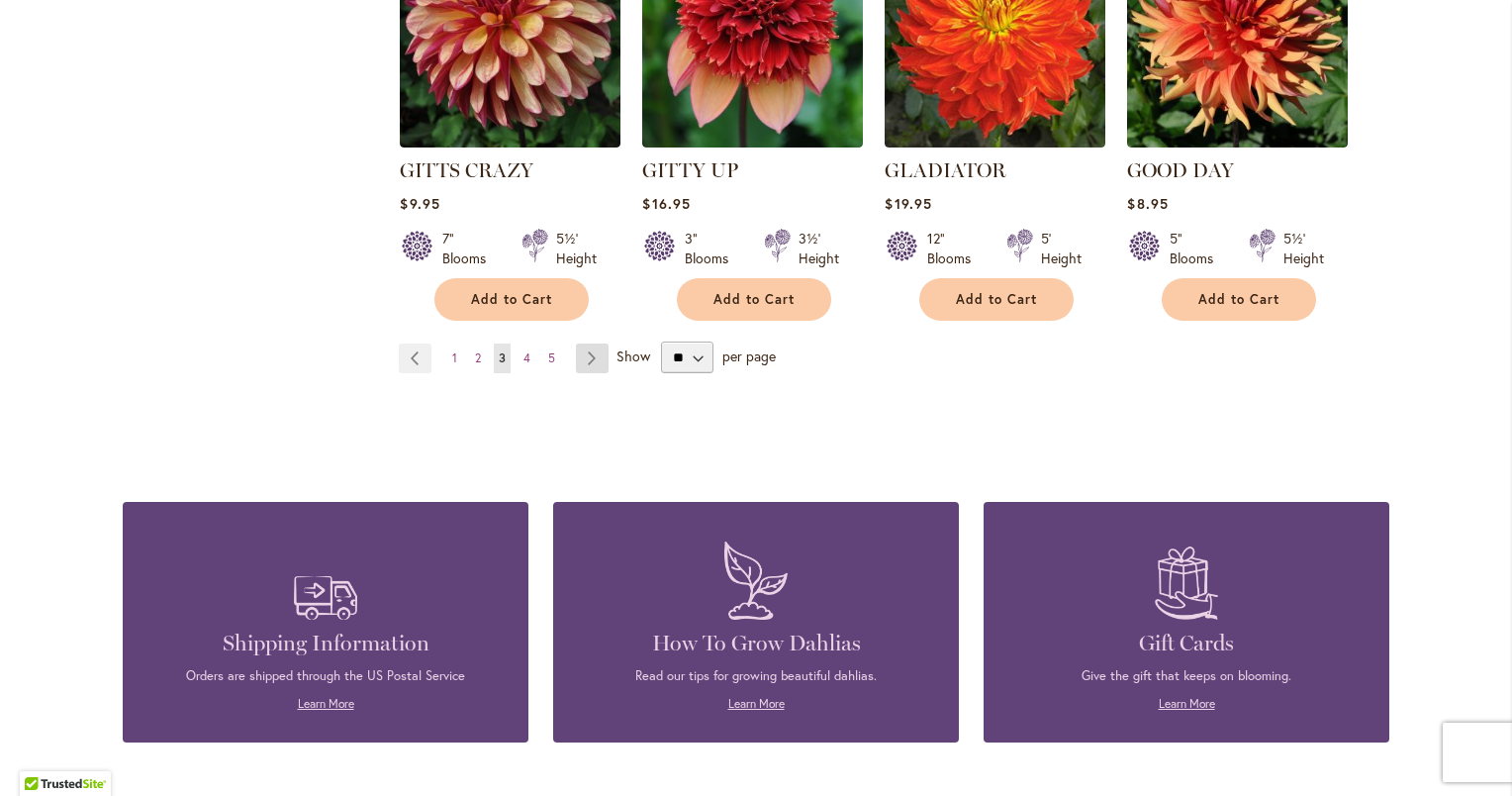 type on "**********" 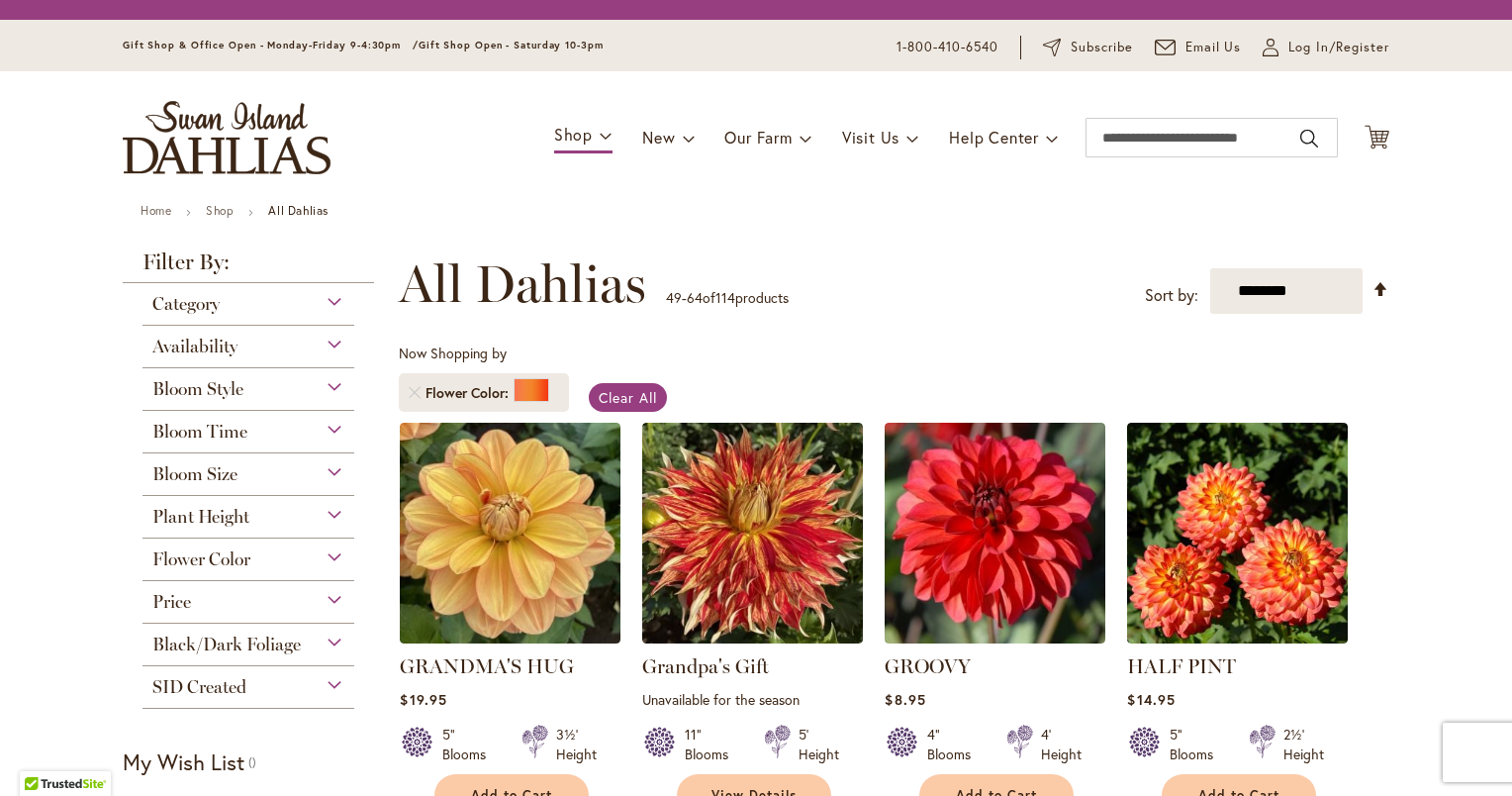 scroll, scrollTop: 0, scrollLeft: 0, axis: both 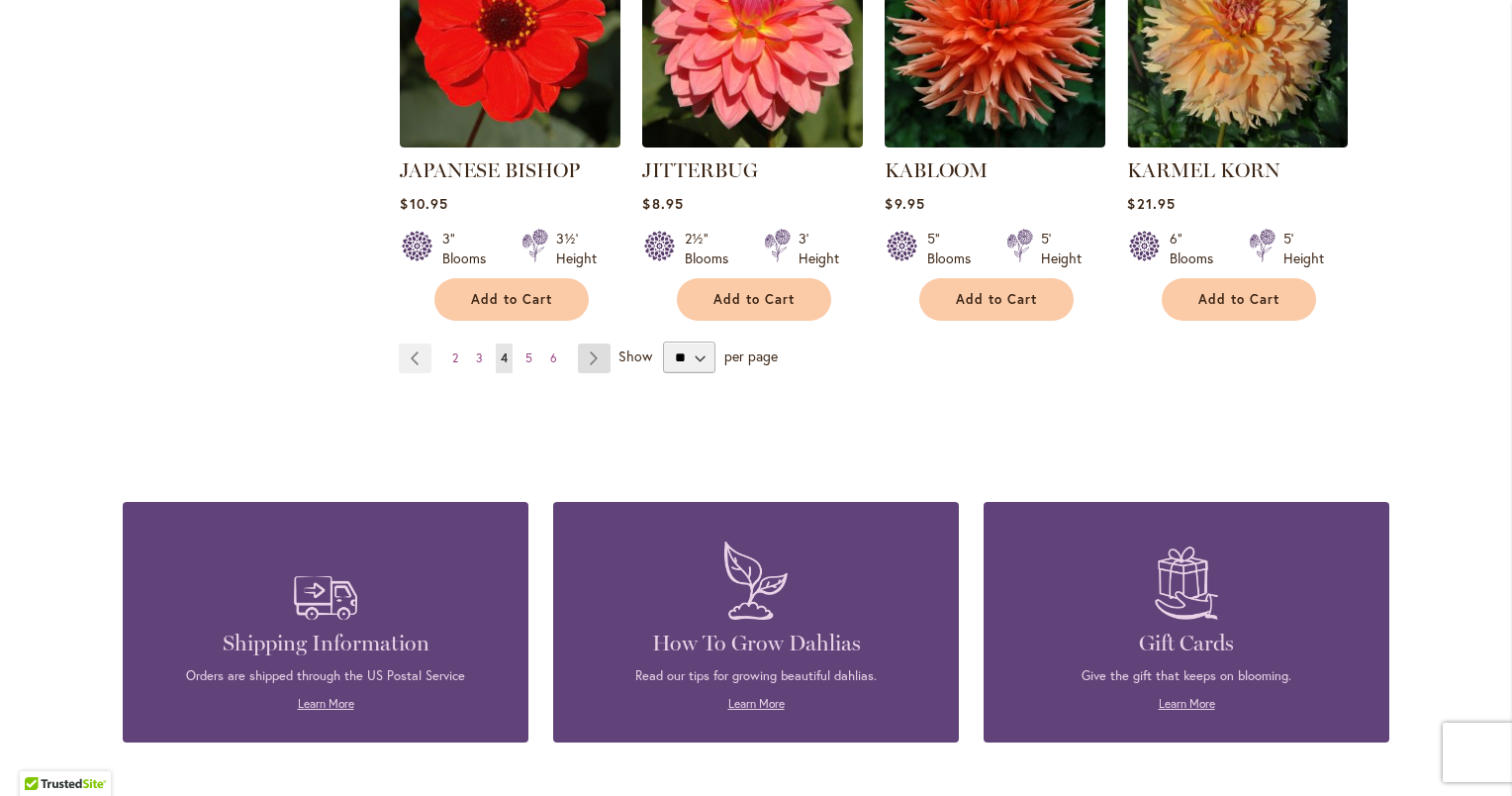 type on "**********" 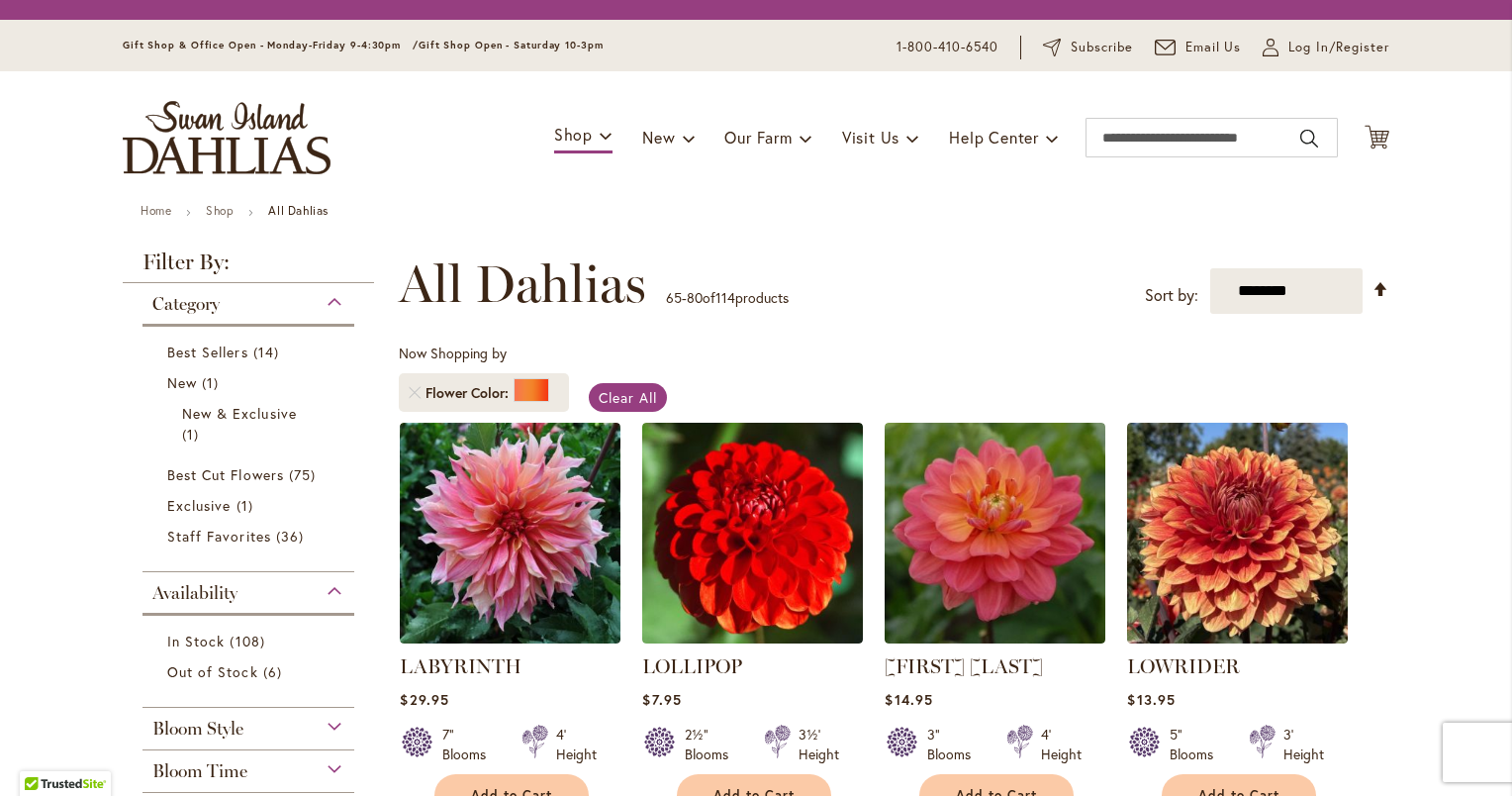 scroll, scrollTop: 0, scrollLeft: 0, axis: both 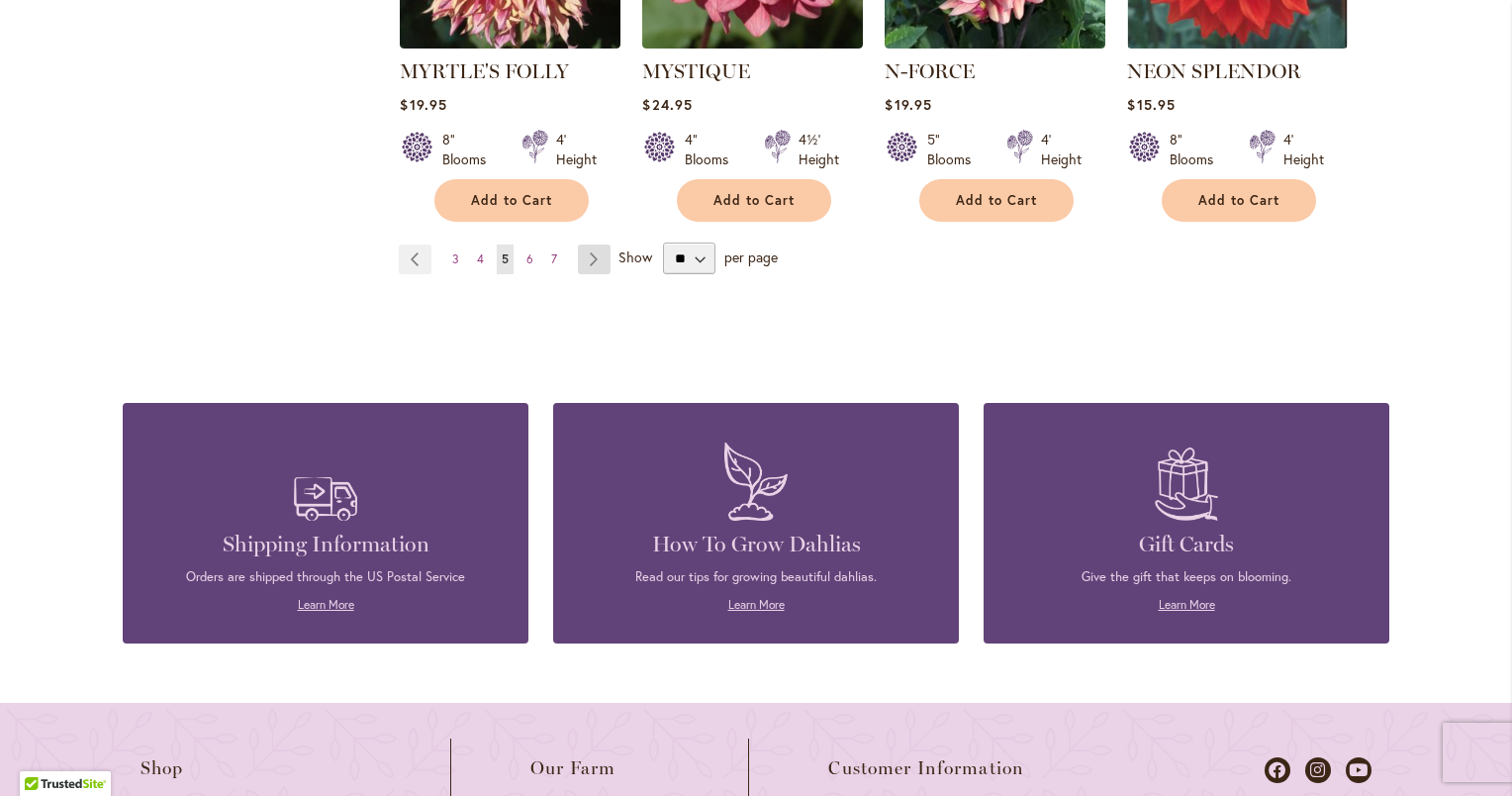 type on "**********" 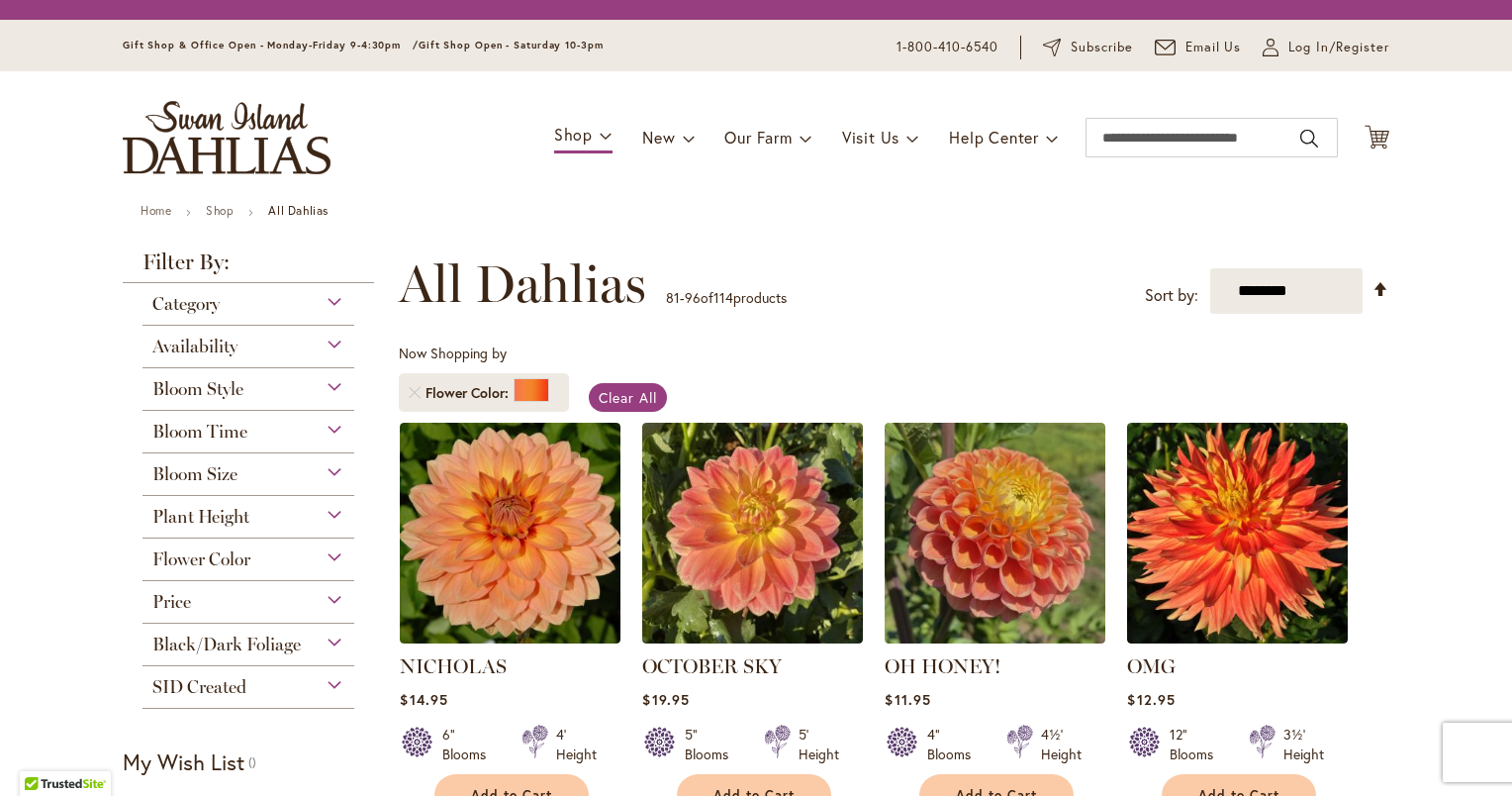 scroll, scrollTop: 0, scrollLeft: 0, axis: both 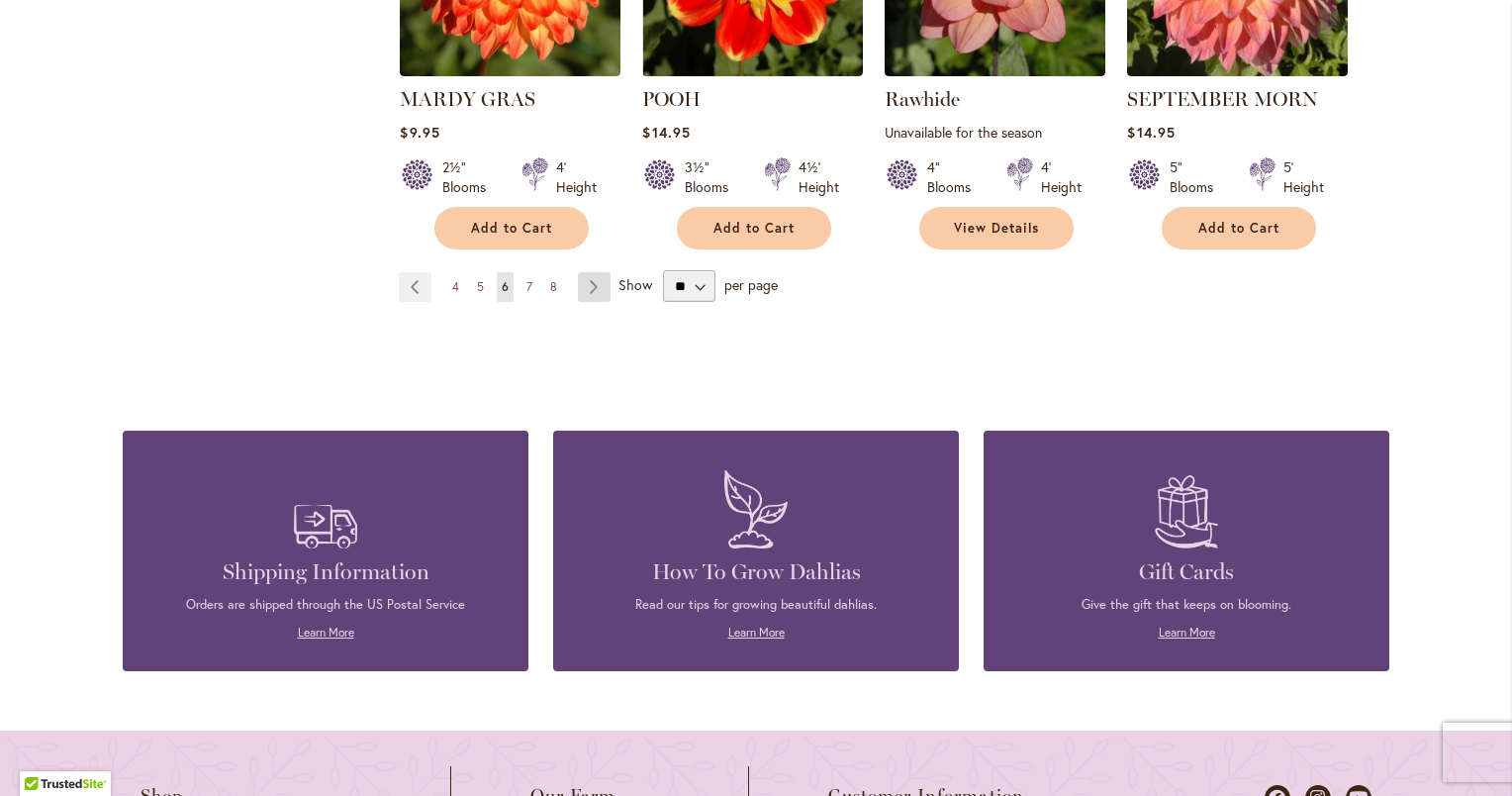 type on "**********" 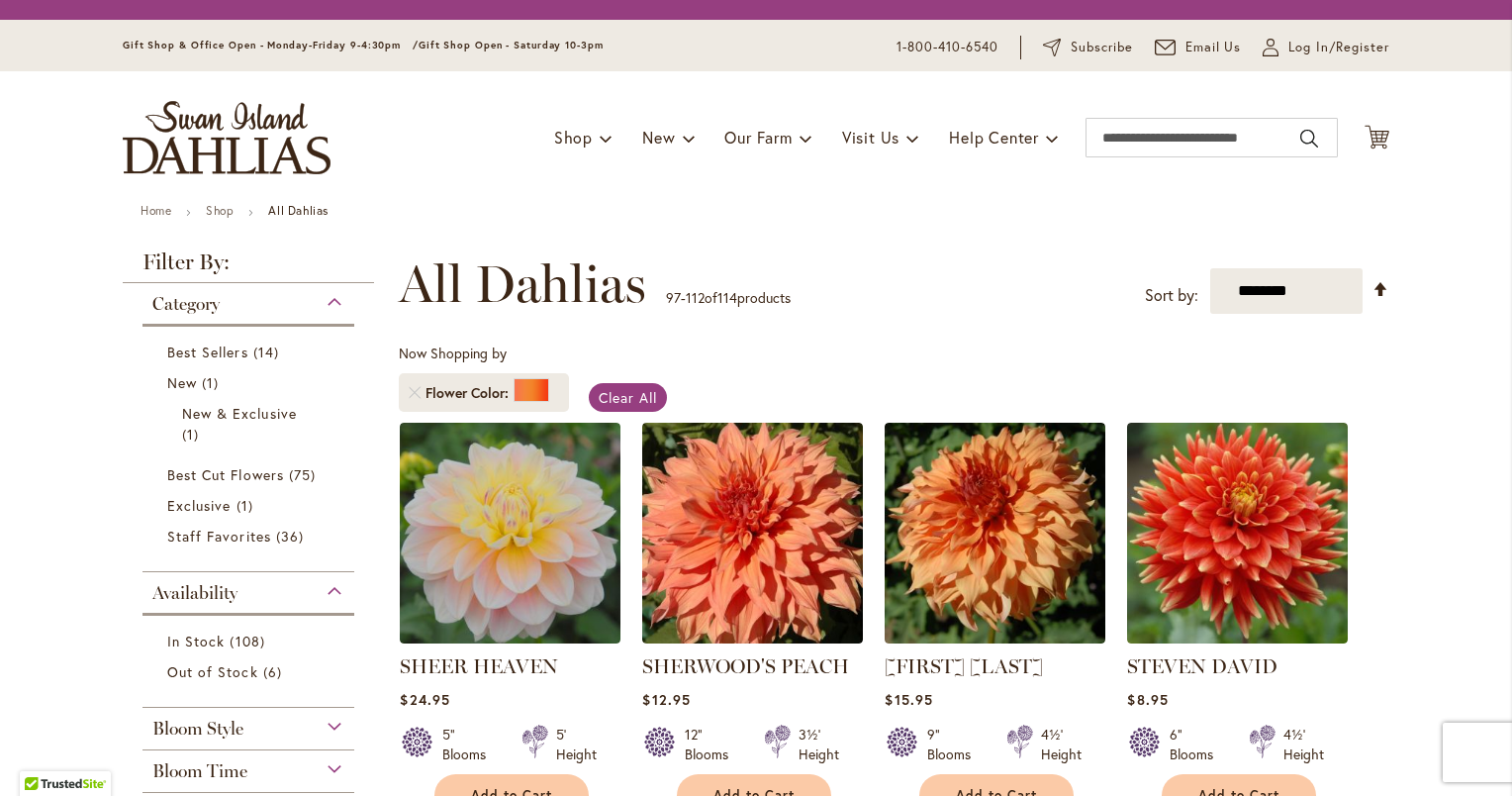 scroll, scrollTop: 0, scrollLeft: 0, axis: both 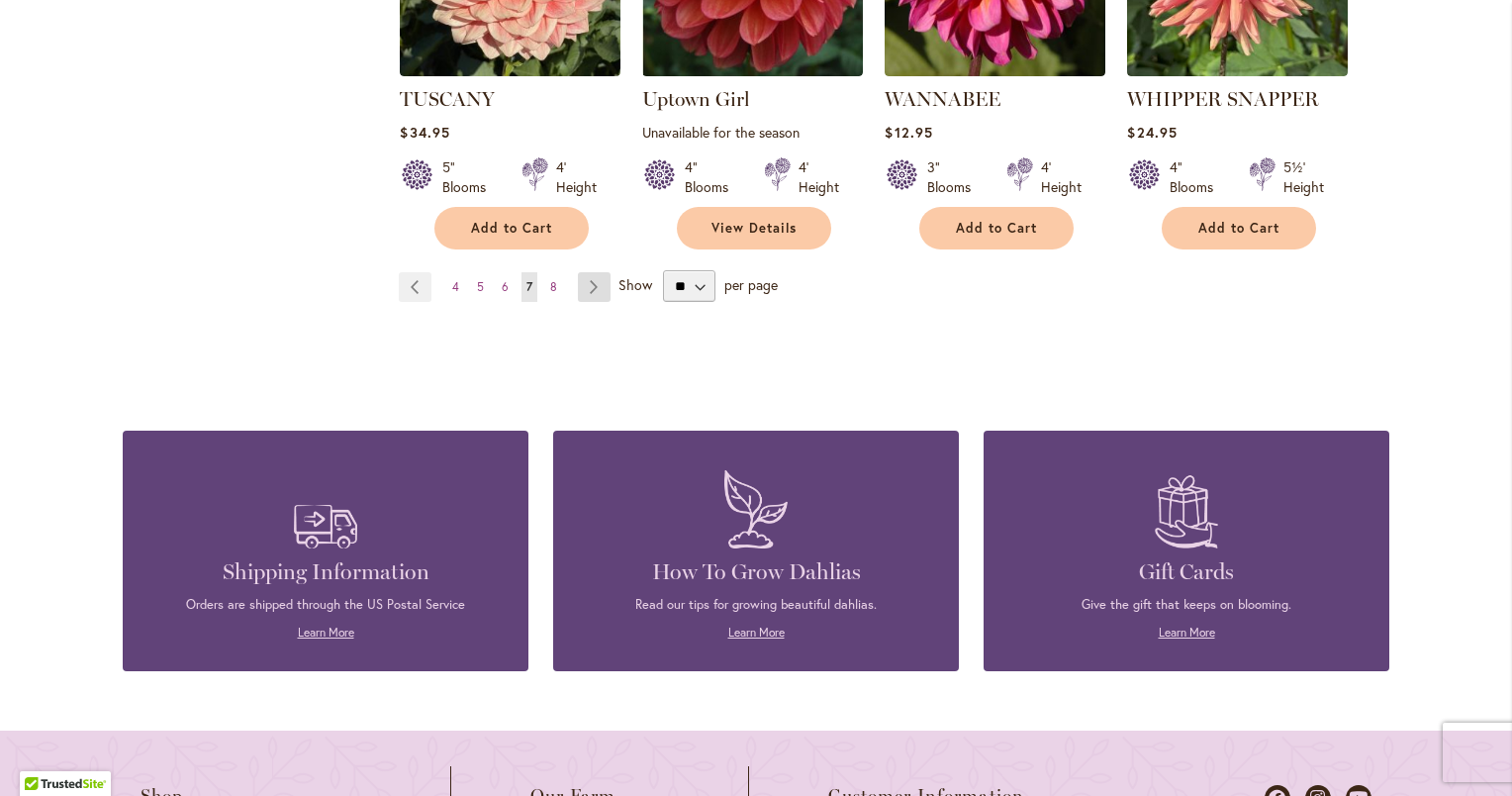 type on "**********" 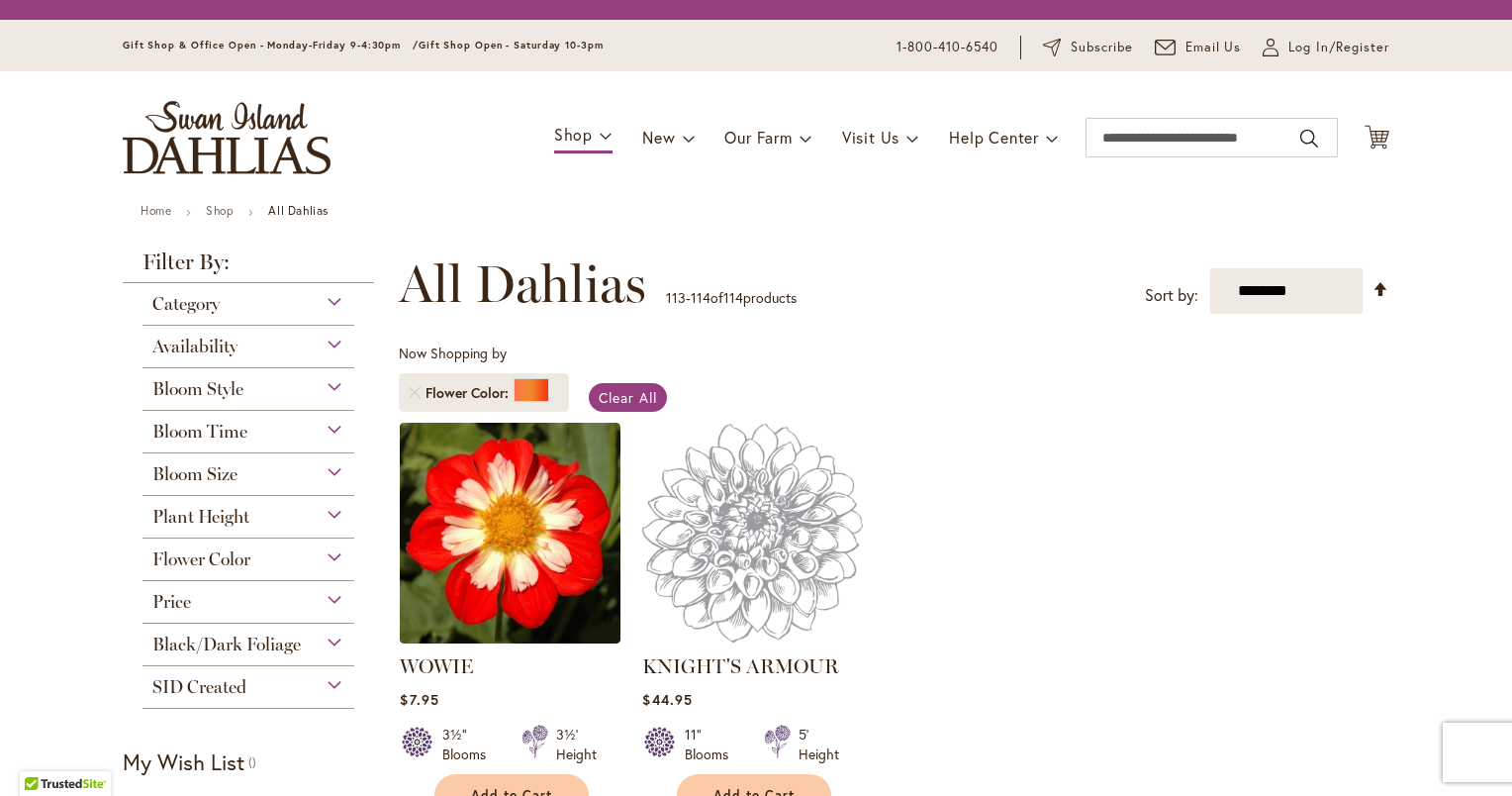 scroll, scrollTop: 0, scrollLeft: 0, axis: both 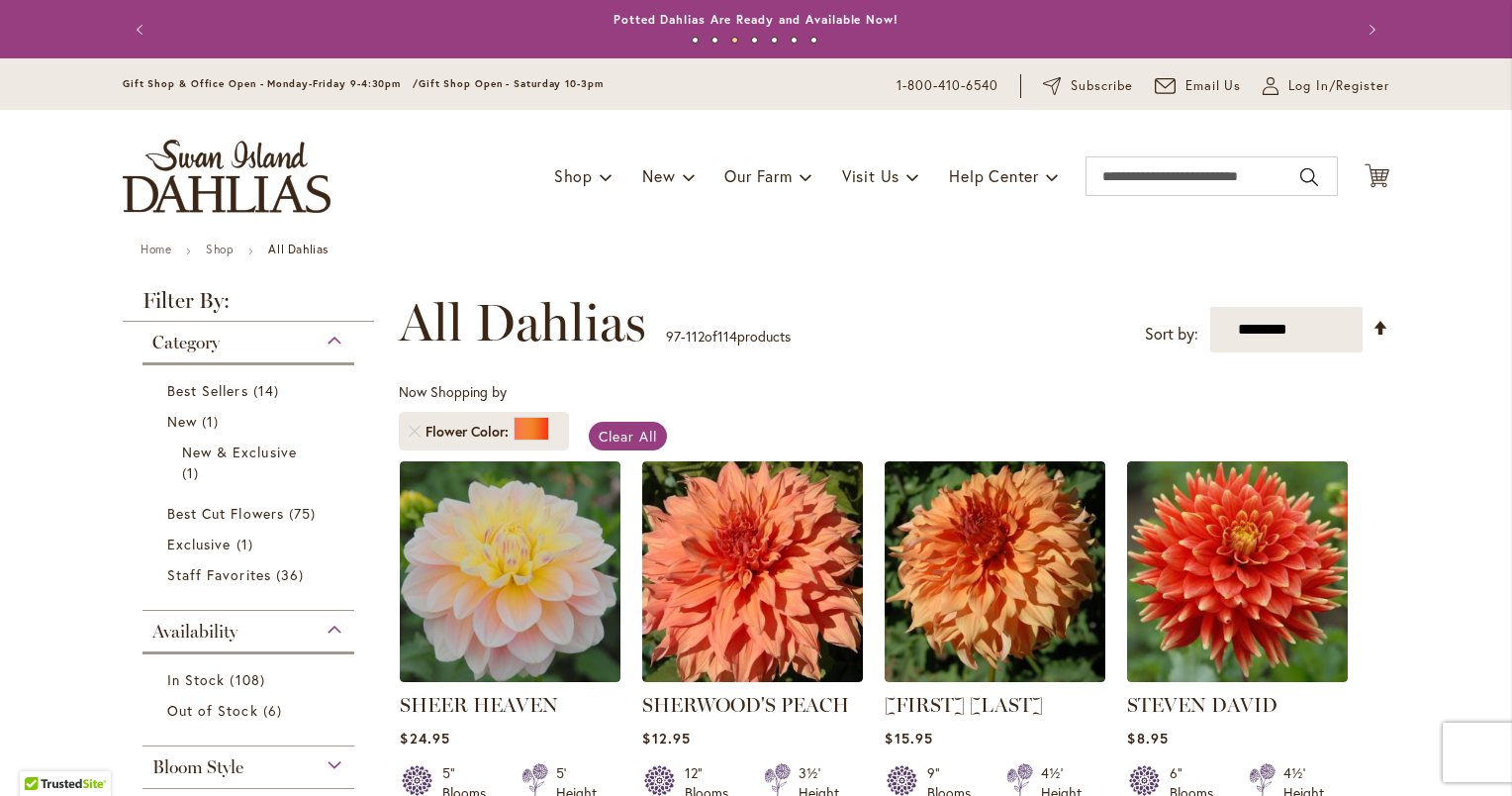 type on "**********" 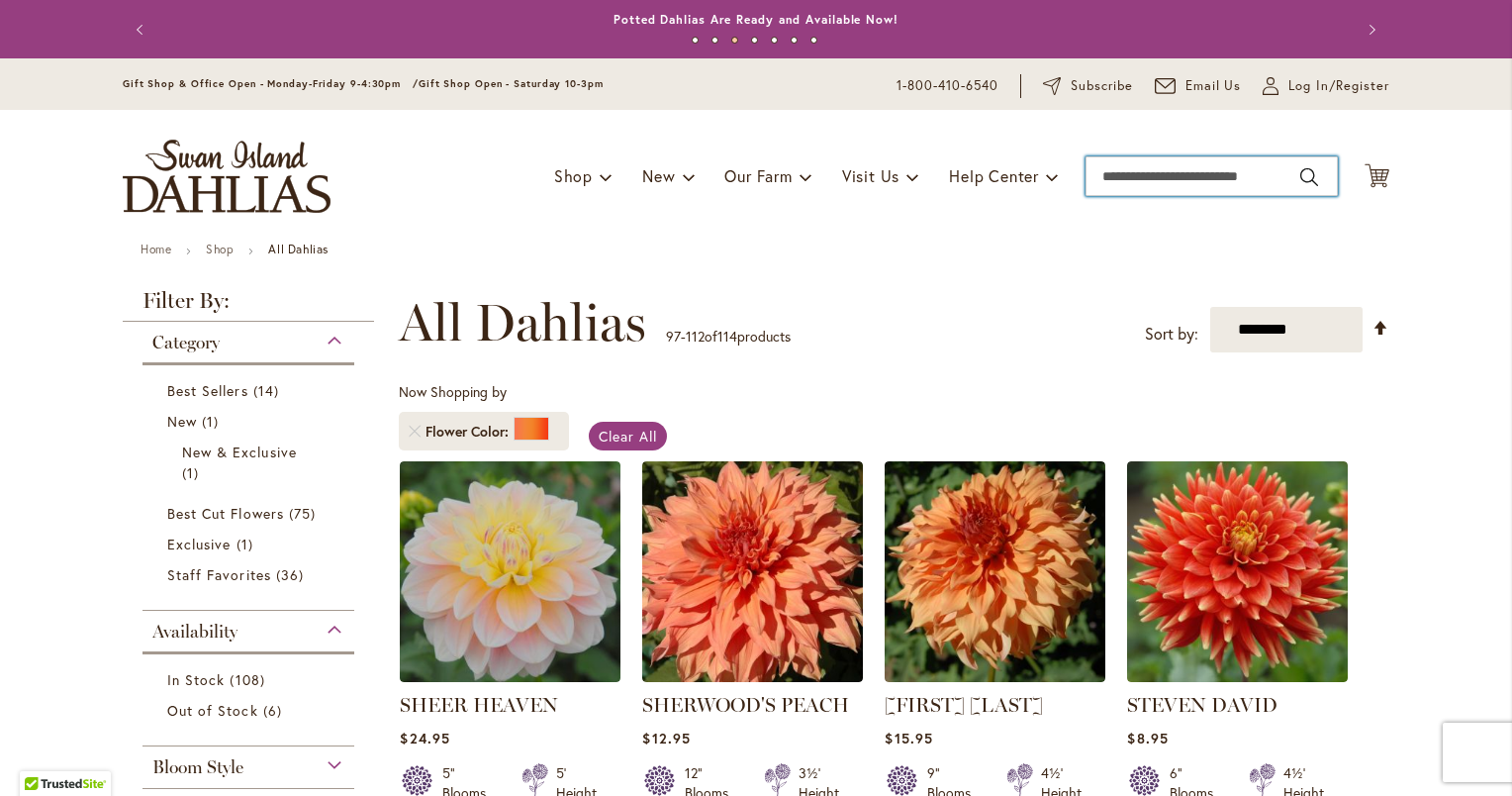 click on "Search" at bounding box center [1211, 176] 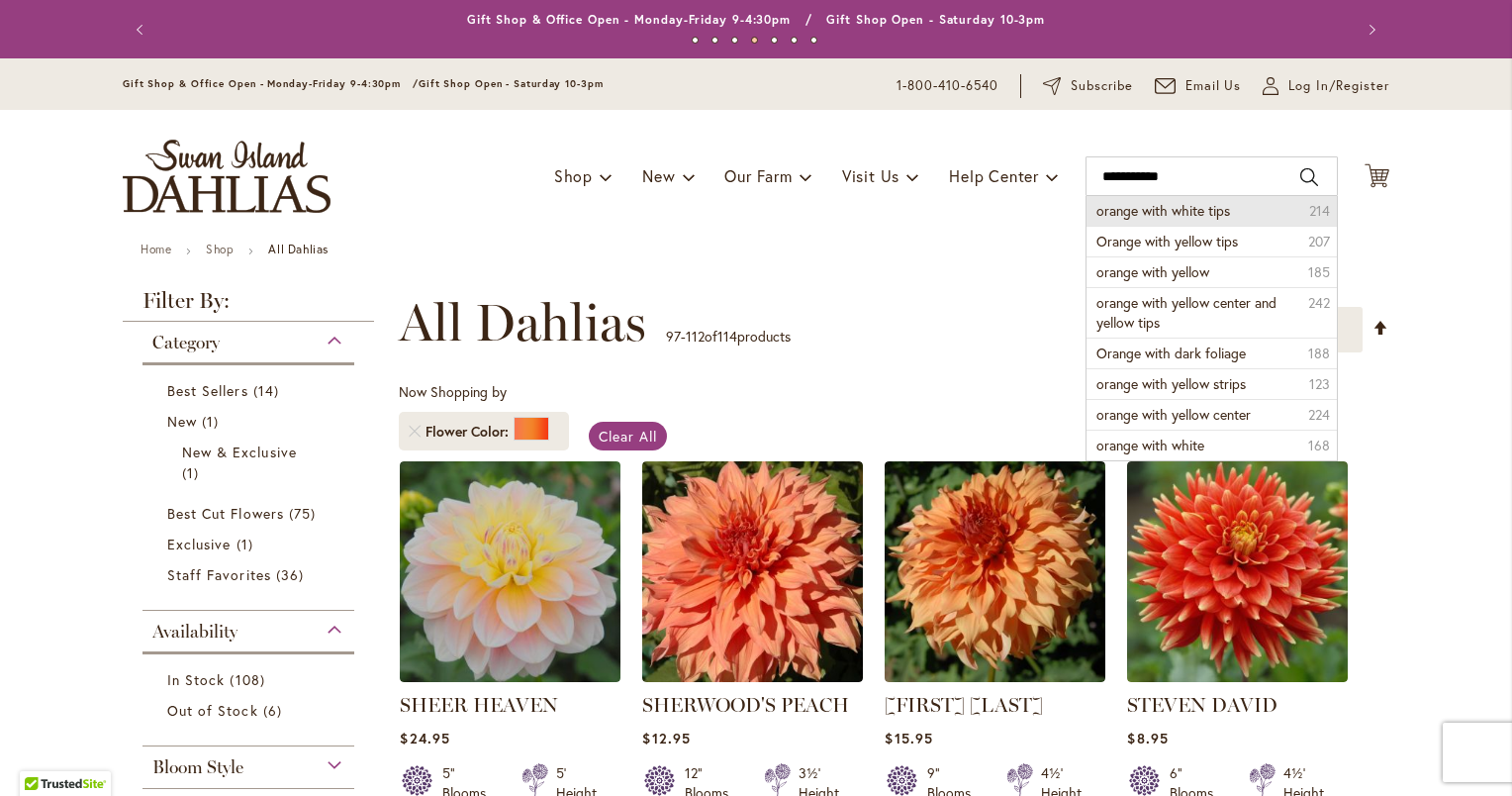 click on "orange with white tips" at bounding box center [1163, 210] 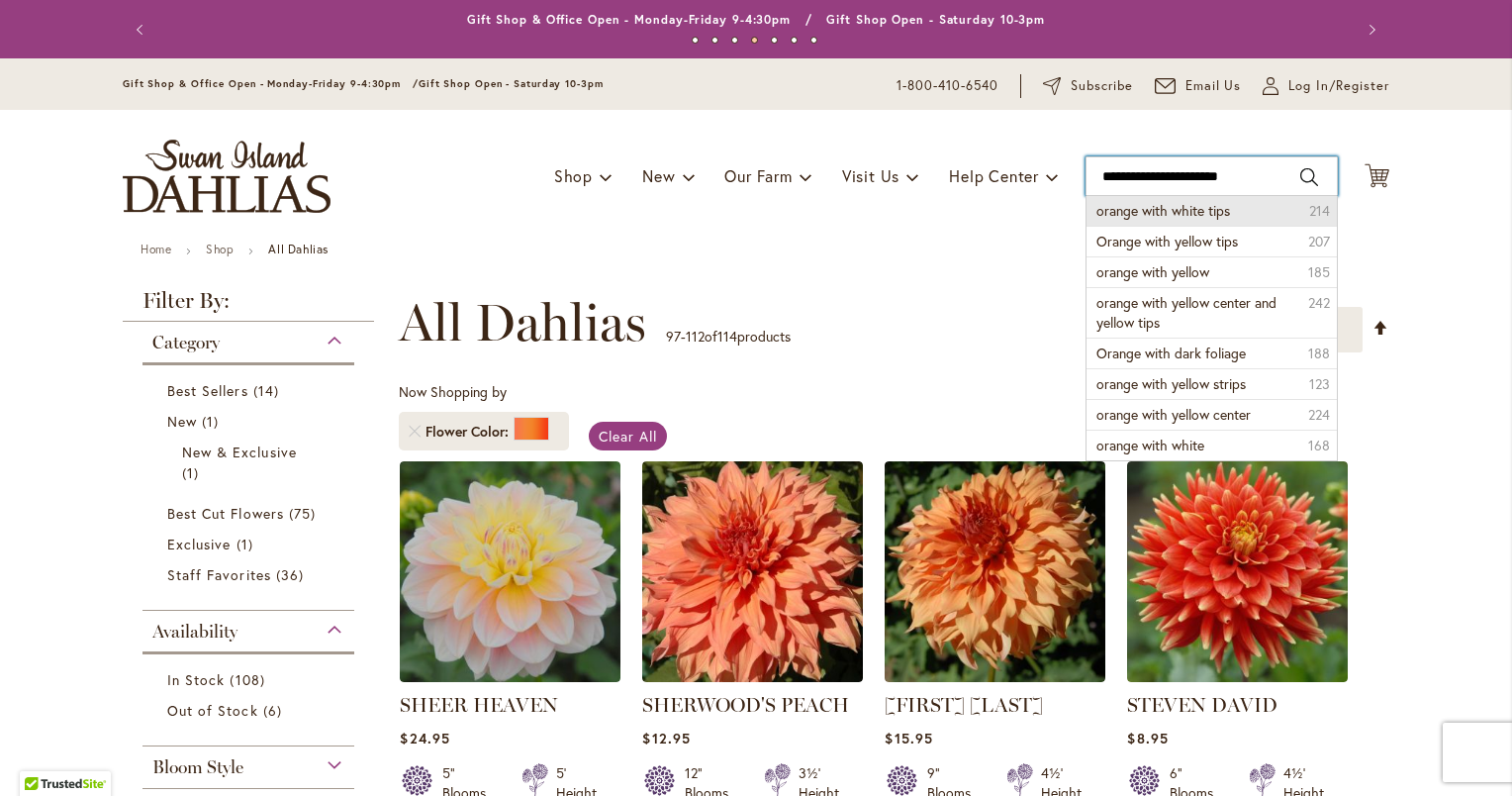 type on "**********" 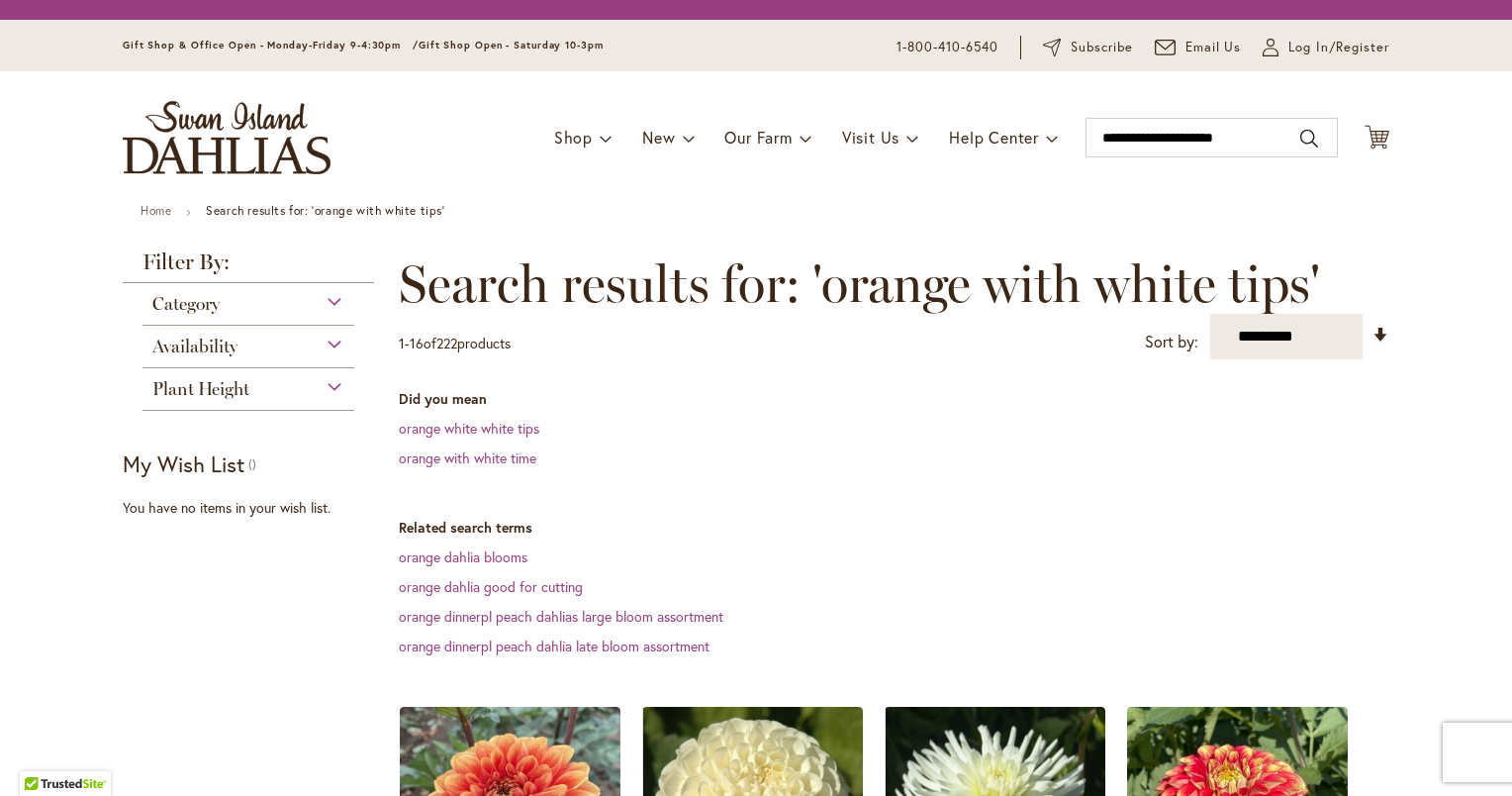 scroll, scrollTop: 0, scrollLeft: 0, axis: both 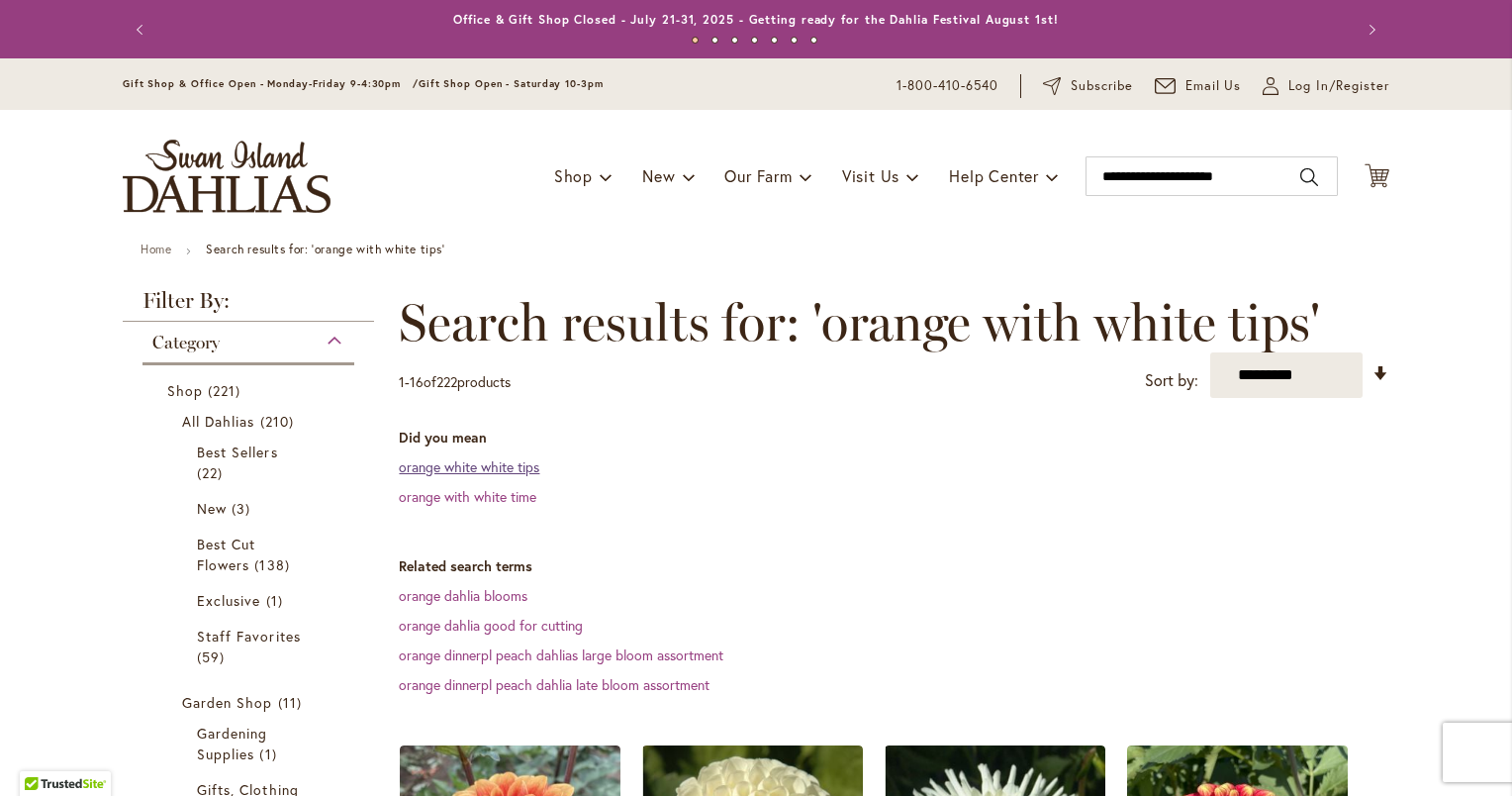 type on "**********" 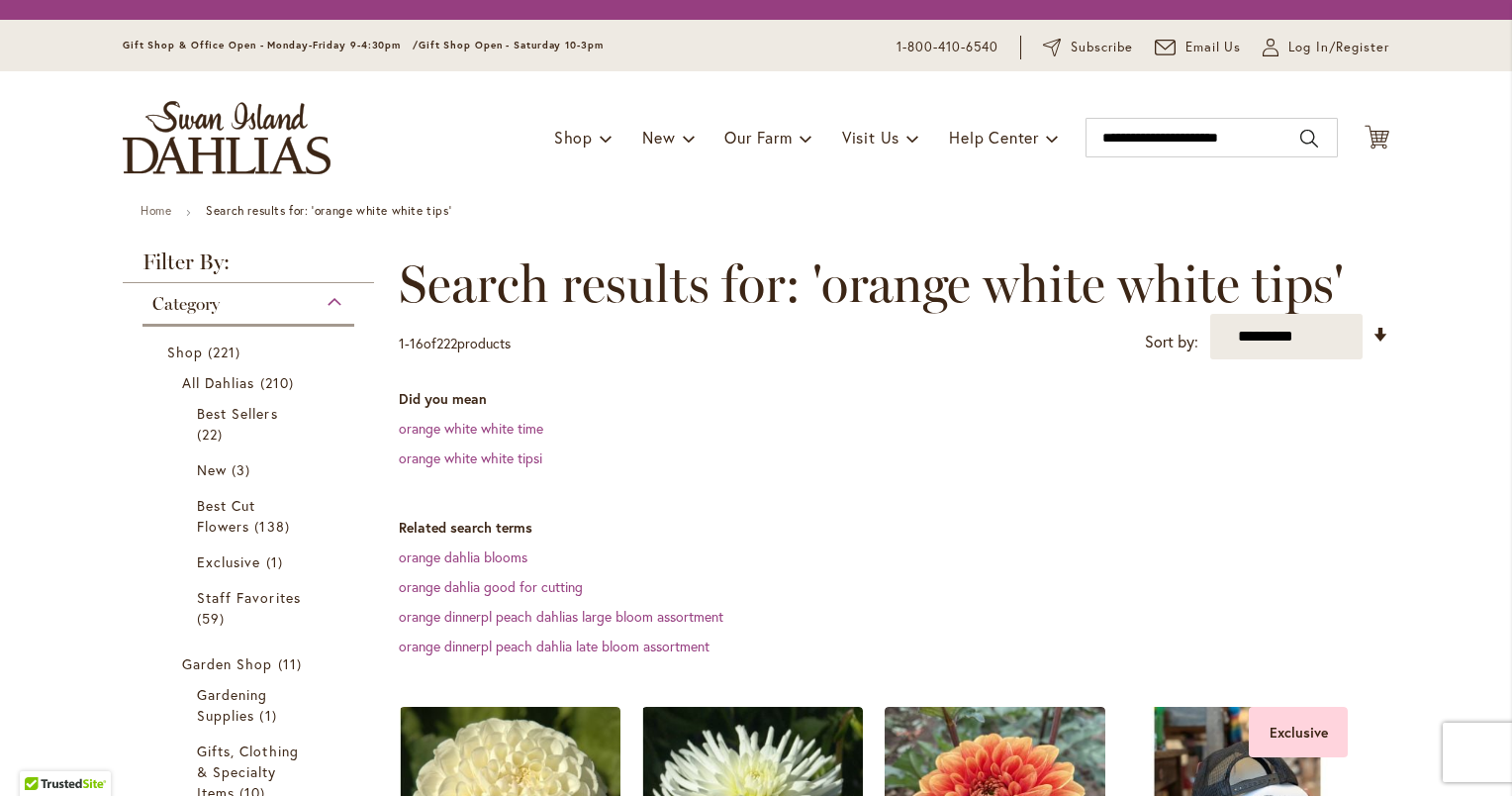 scroll, scrollTop: 0, scrollLeft: 0, axis: both 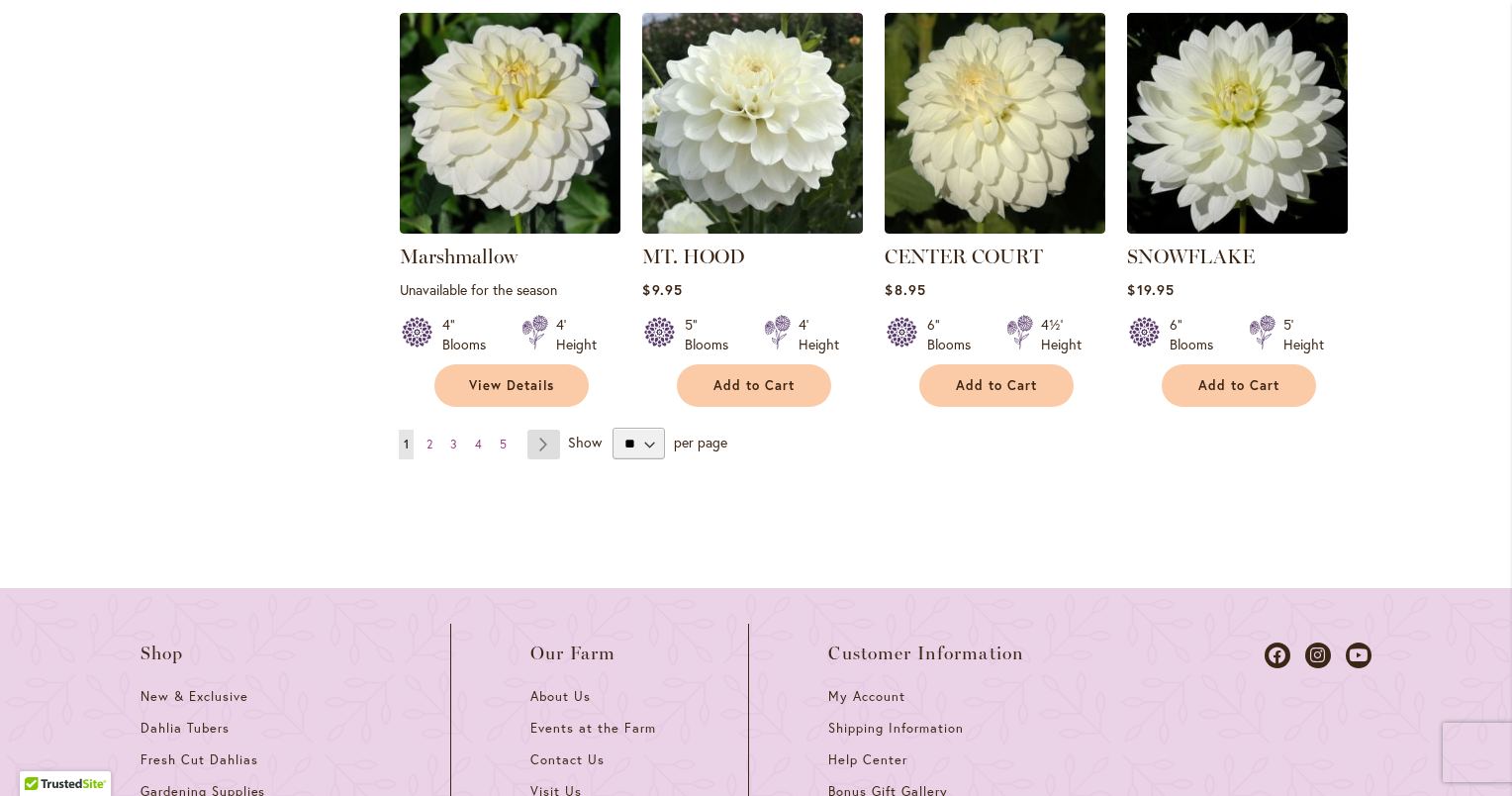 type on "**********" 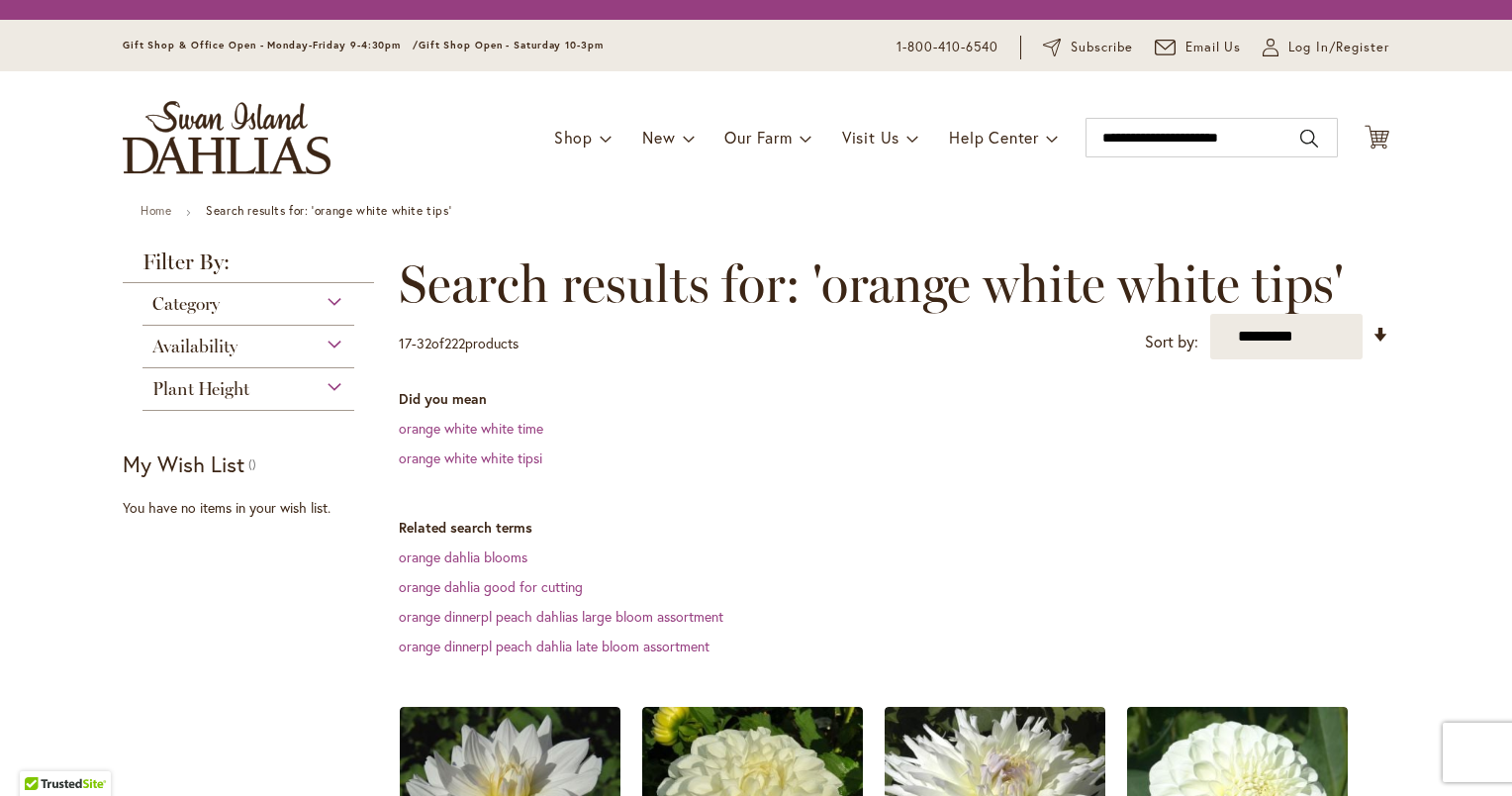 scroll, scrollTop: 0, scrollLeft: 0, axis: both 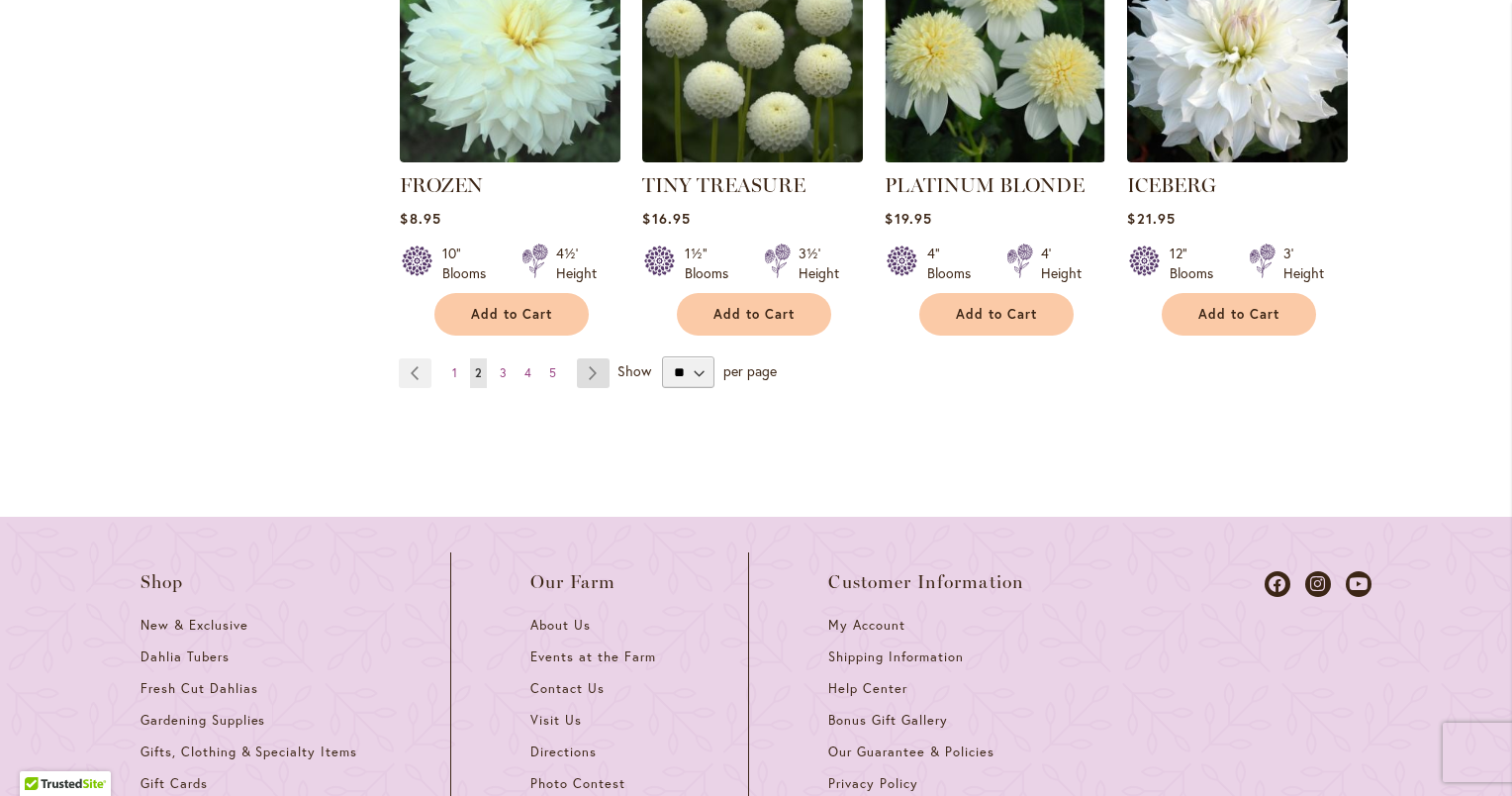 type on "**********" 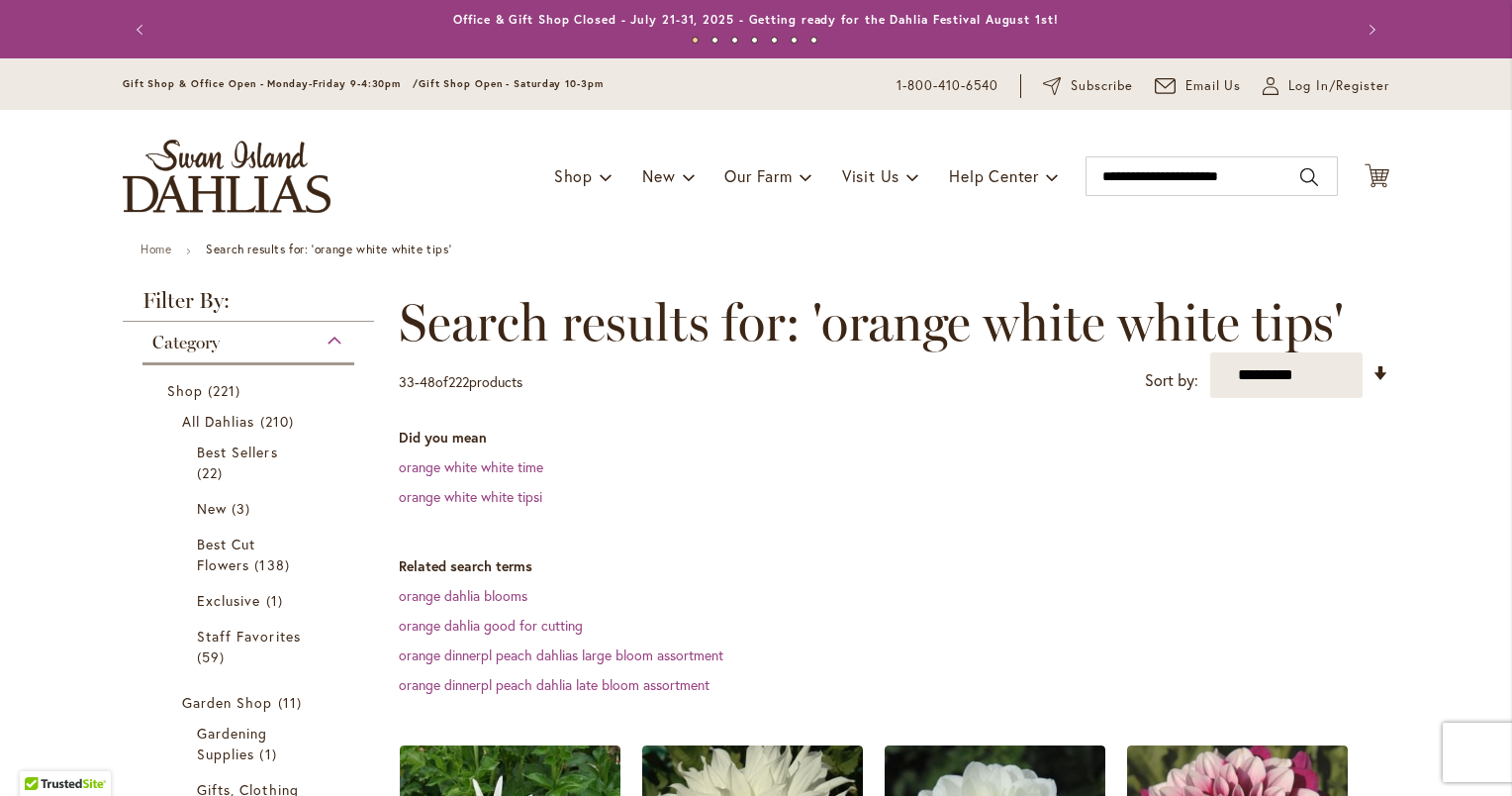 scroll, scrollTop: 0, scrollLeft: 0, axis: both 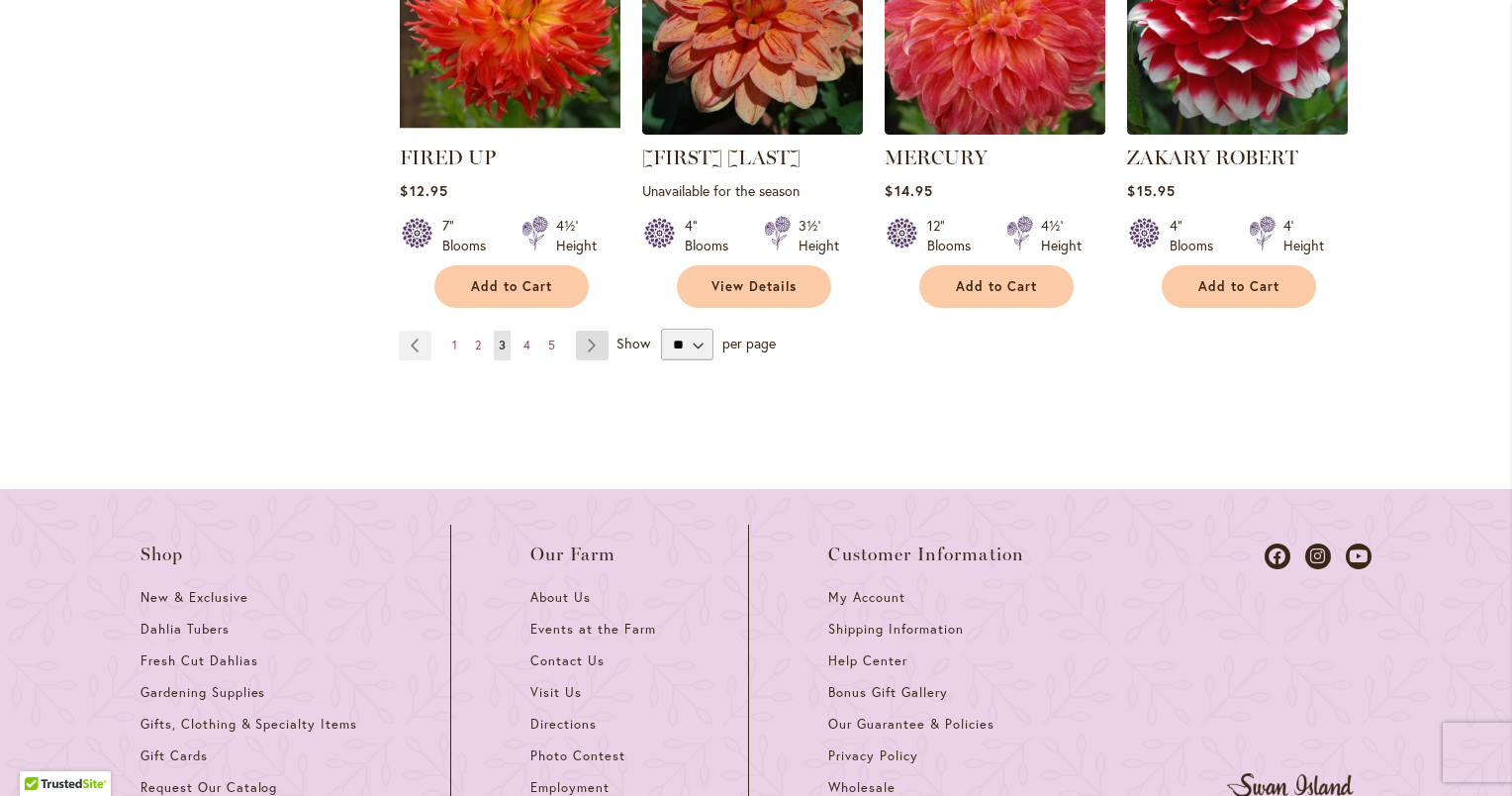 type on "**********" 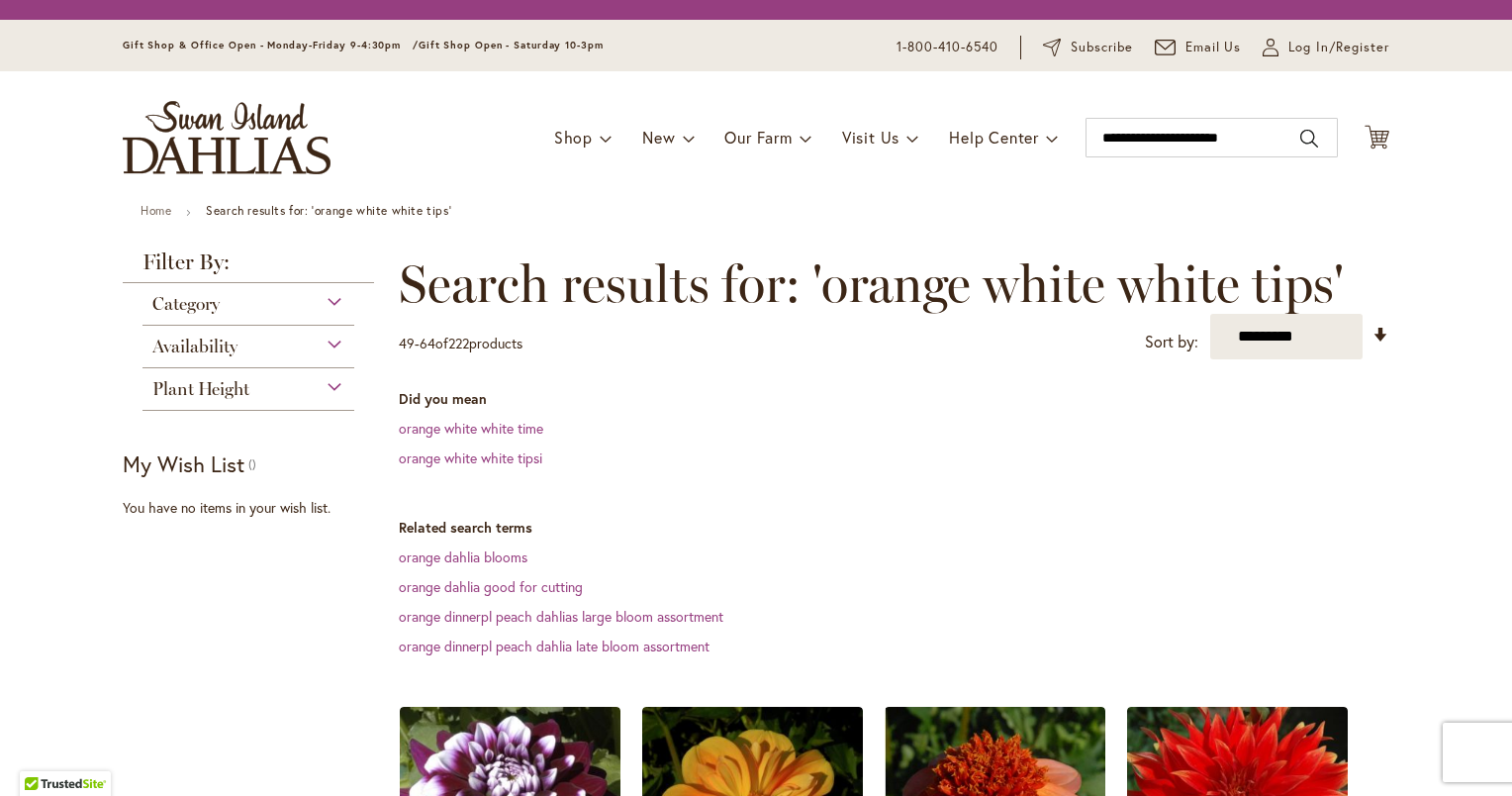 scroll, scrollTop: 0, scrollLeft: 0, axis: both 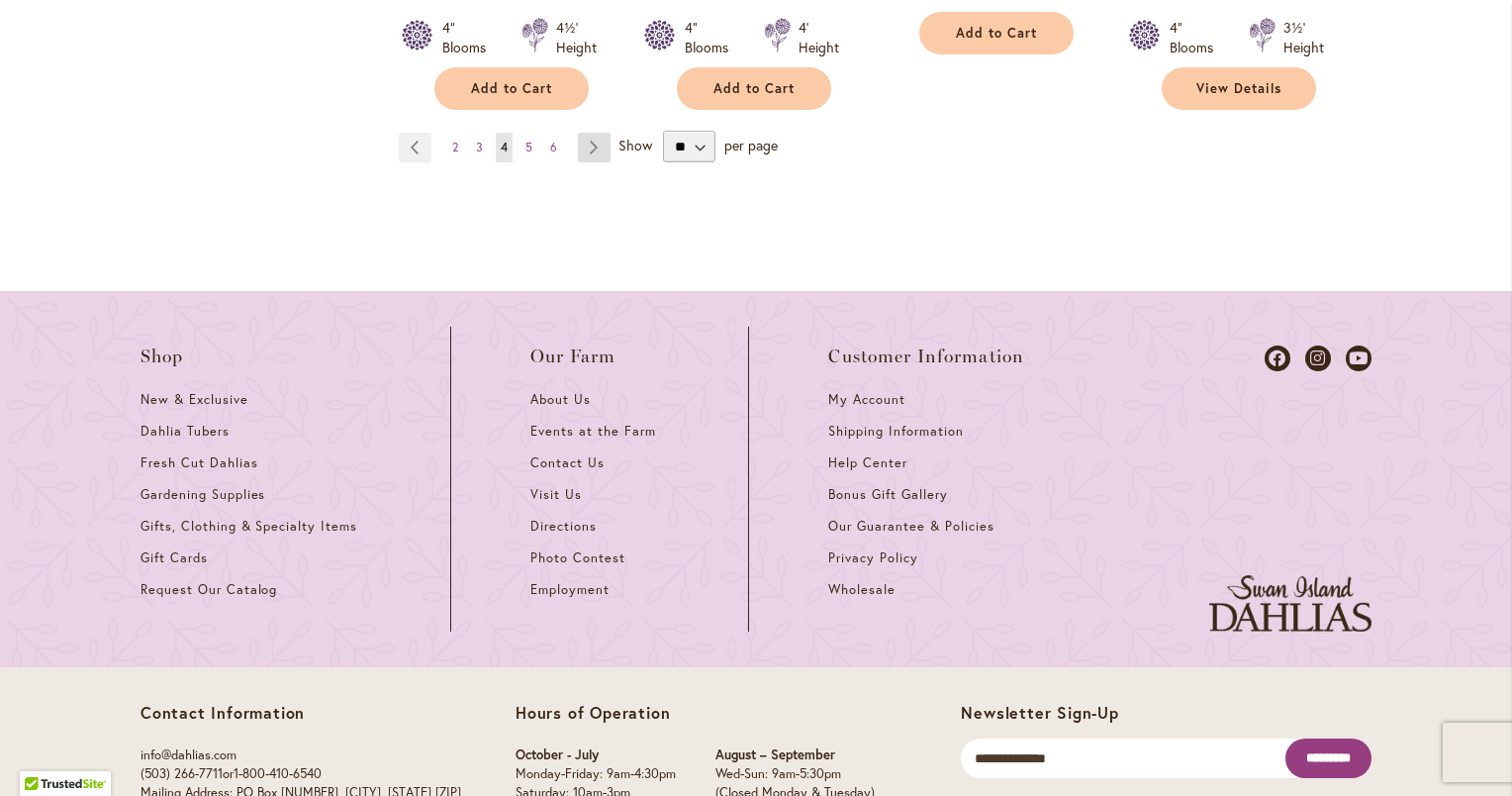 type on "**********" 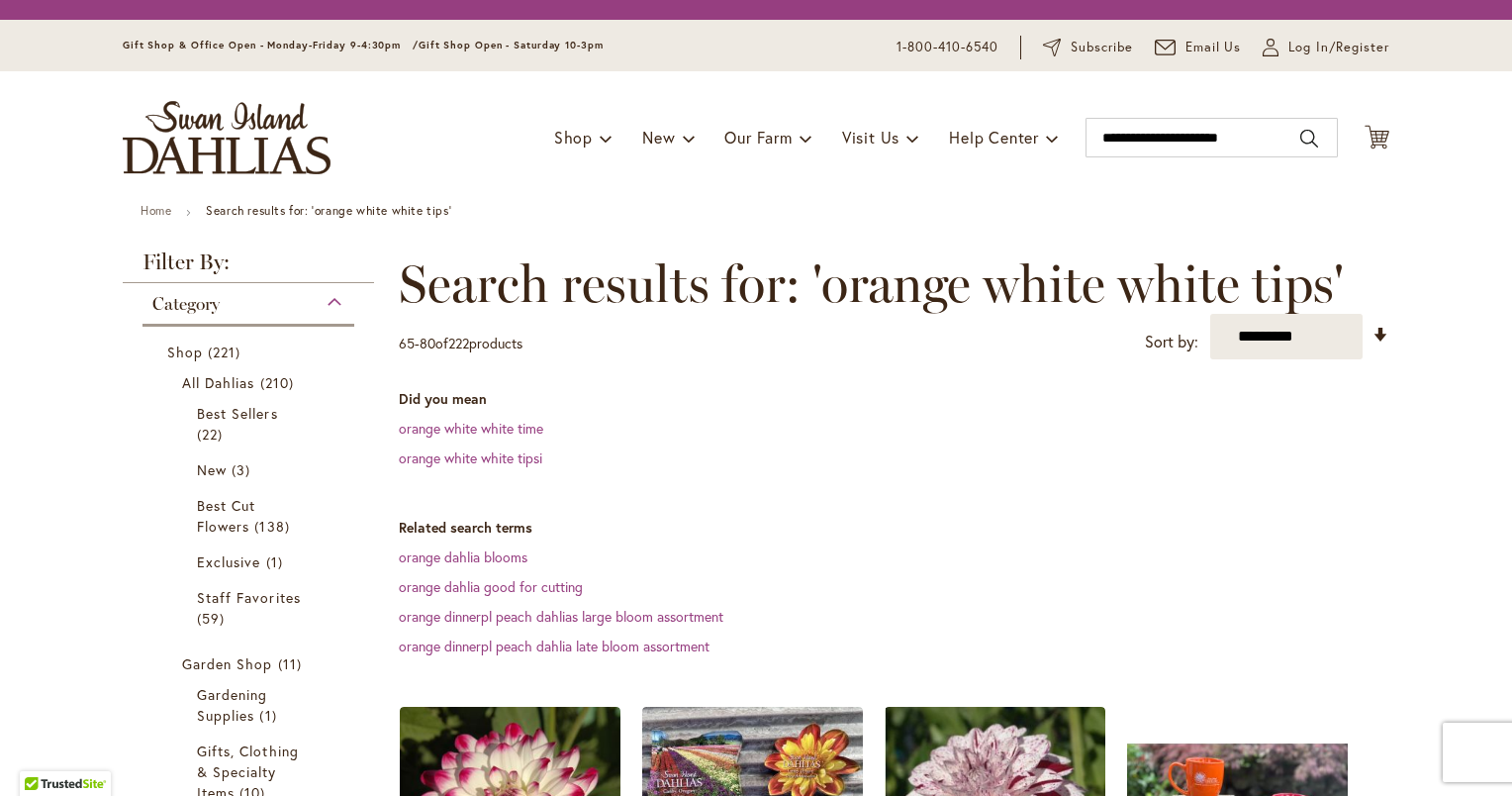 scroll, scrollTop: 0, scrollLeft: 0, axis: both 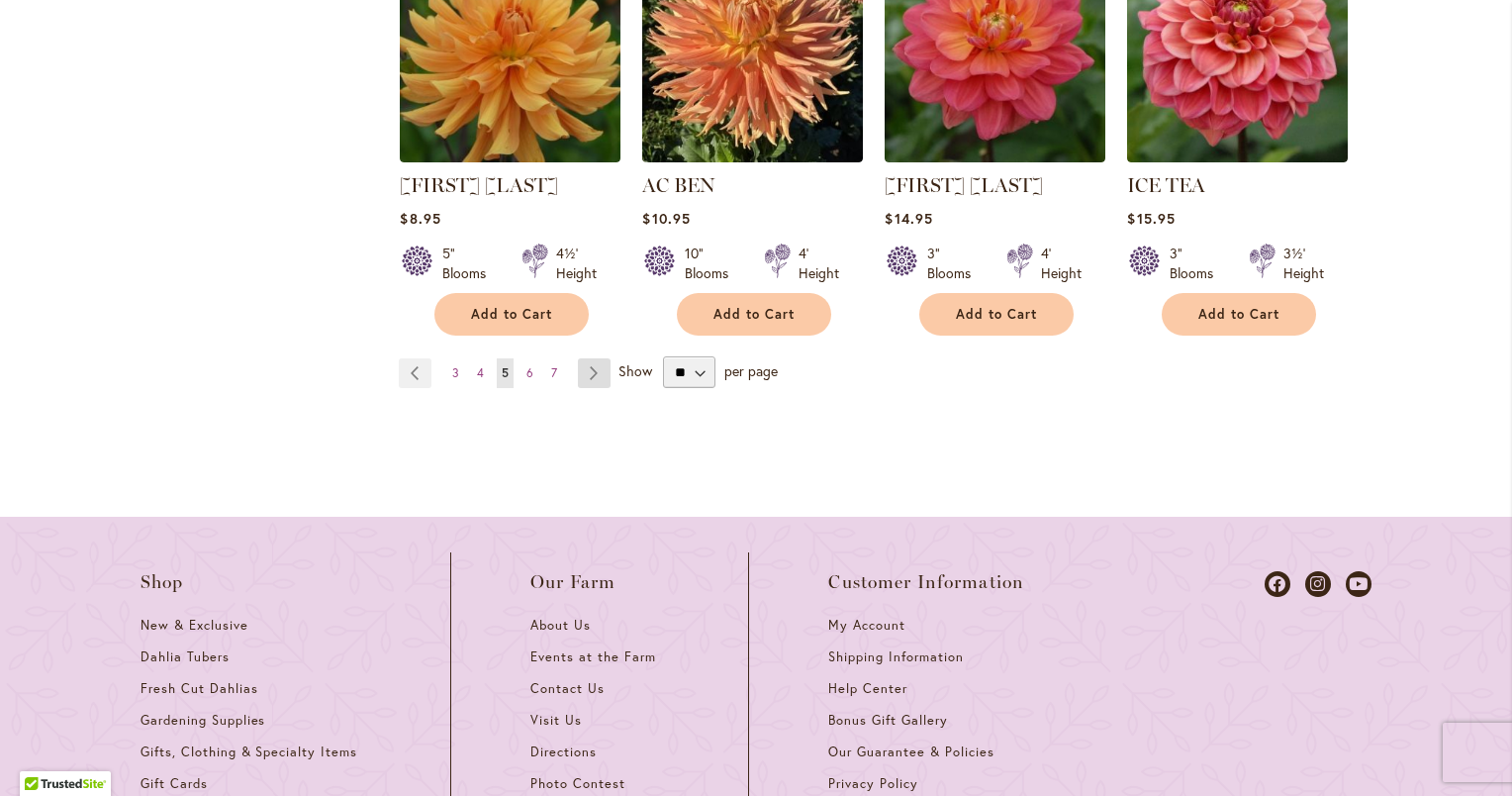 type on "**********" 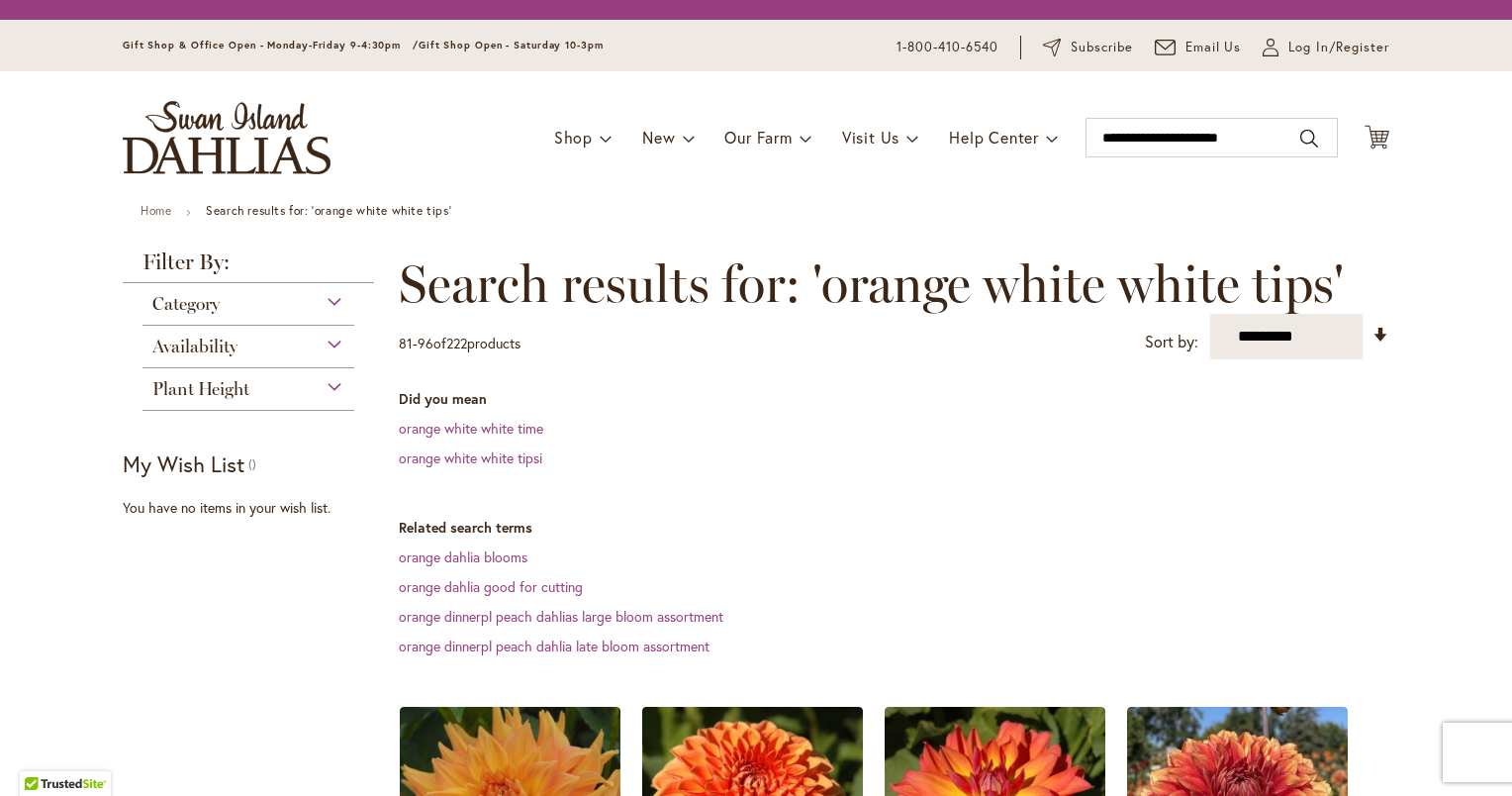 scroll, scrollTop: 0, scrollLeft: 0, axis: both 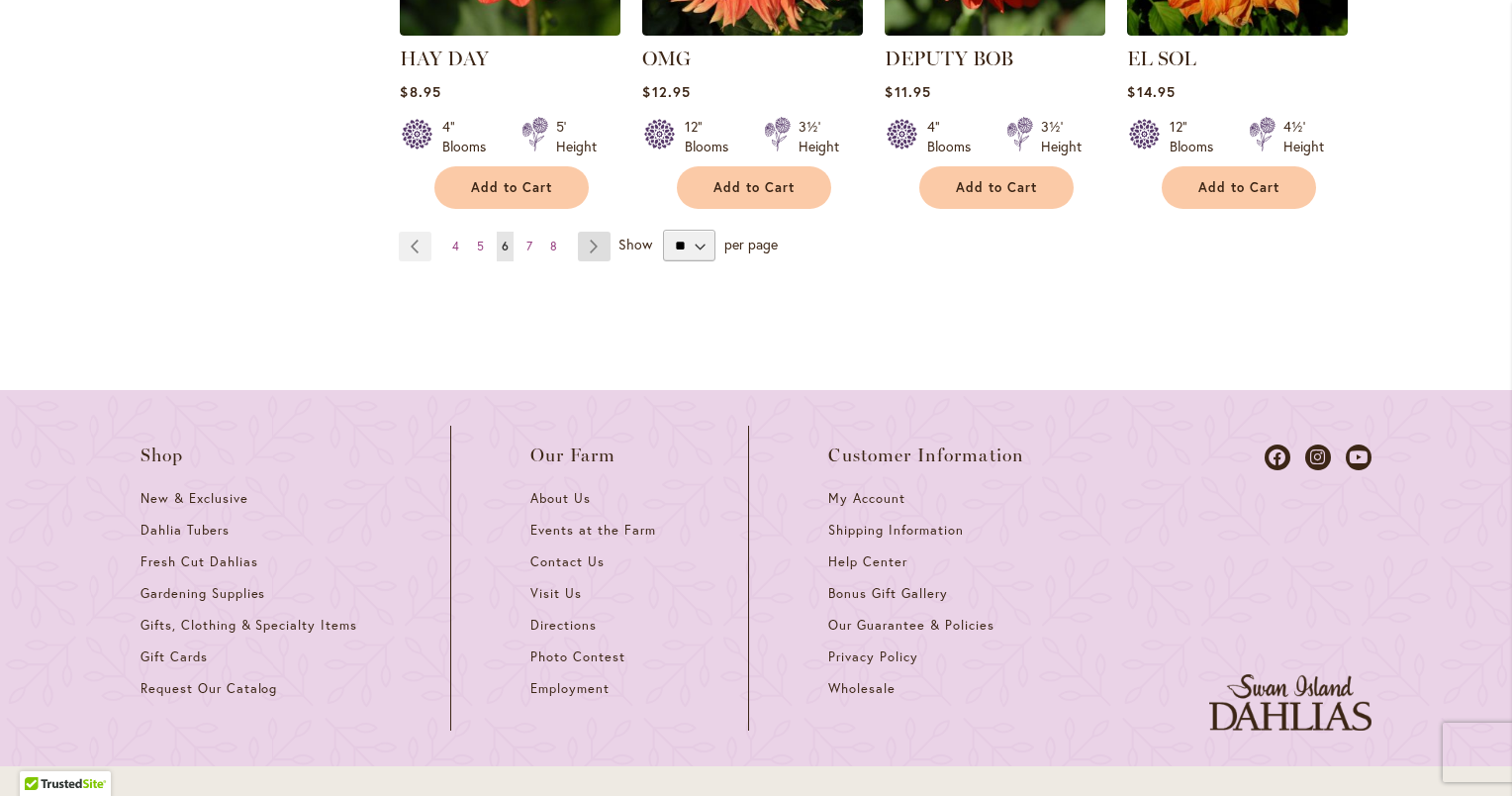type on "**********" 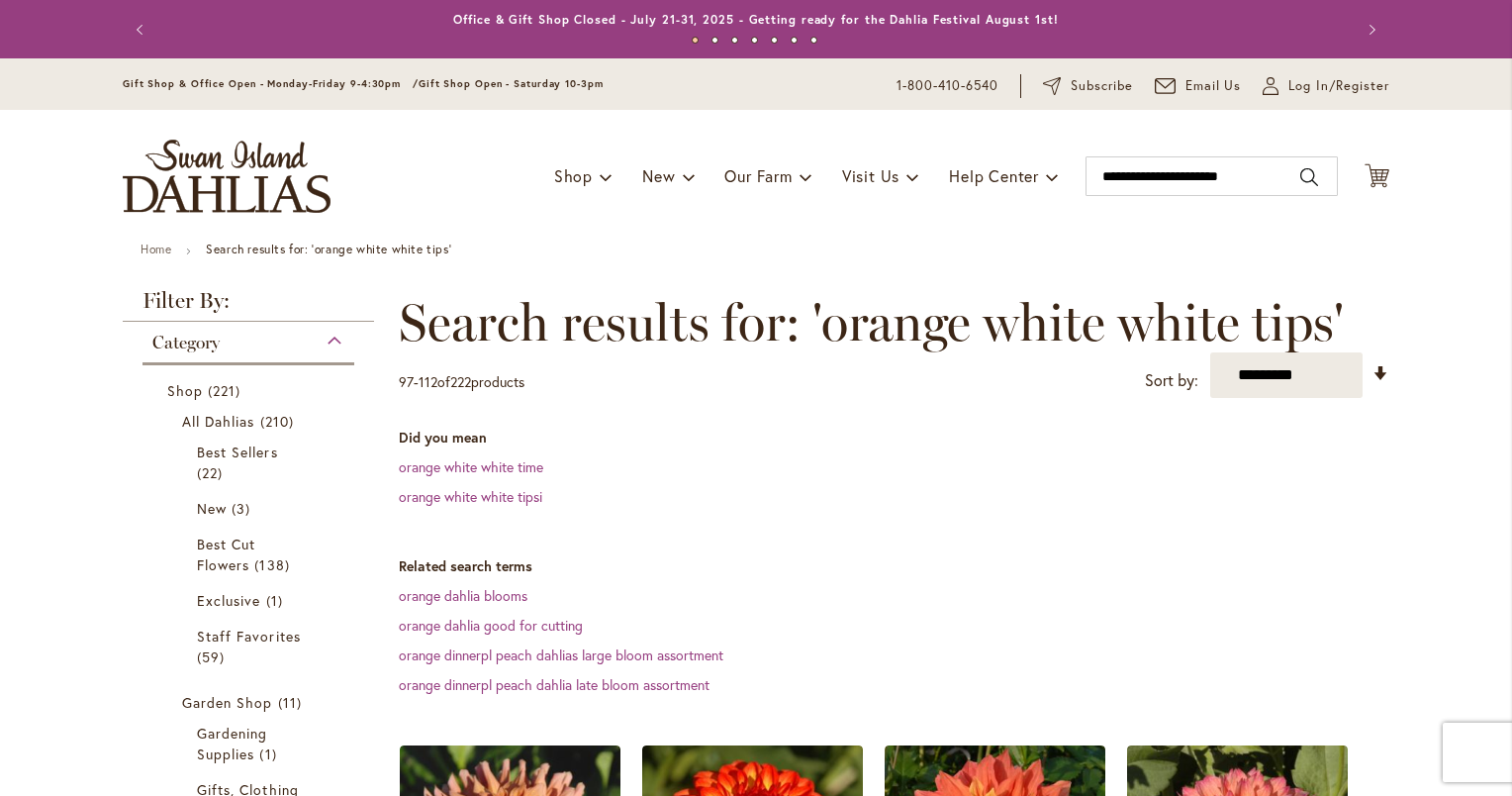 scroll, scrollTop: 0, scrollLeft: 0, axis: both 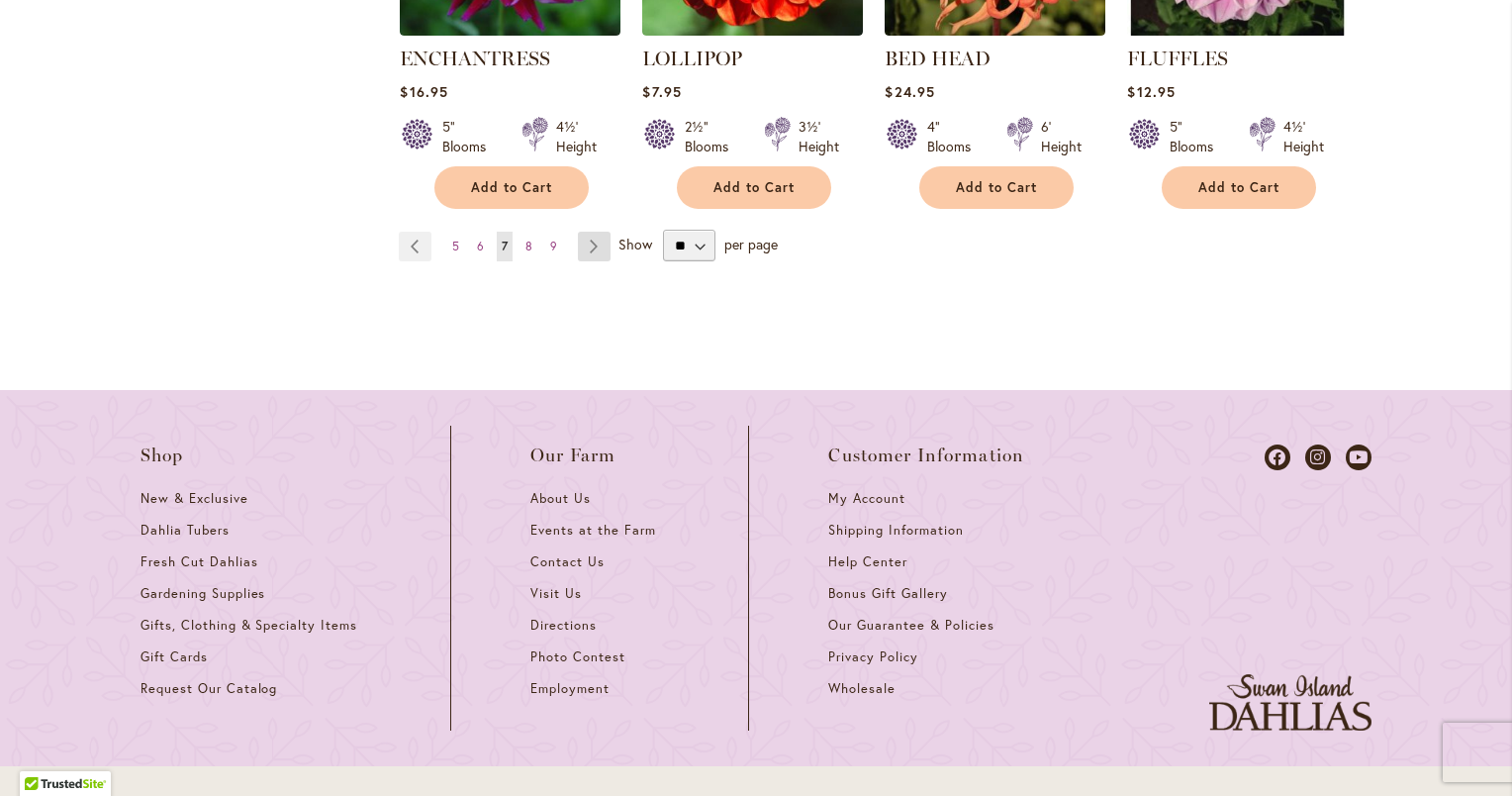 type on "**********" 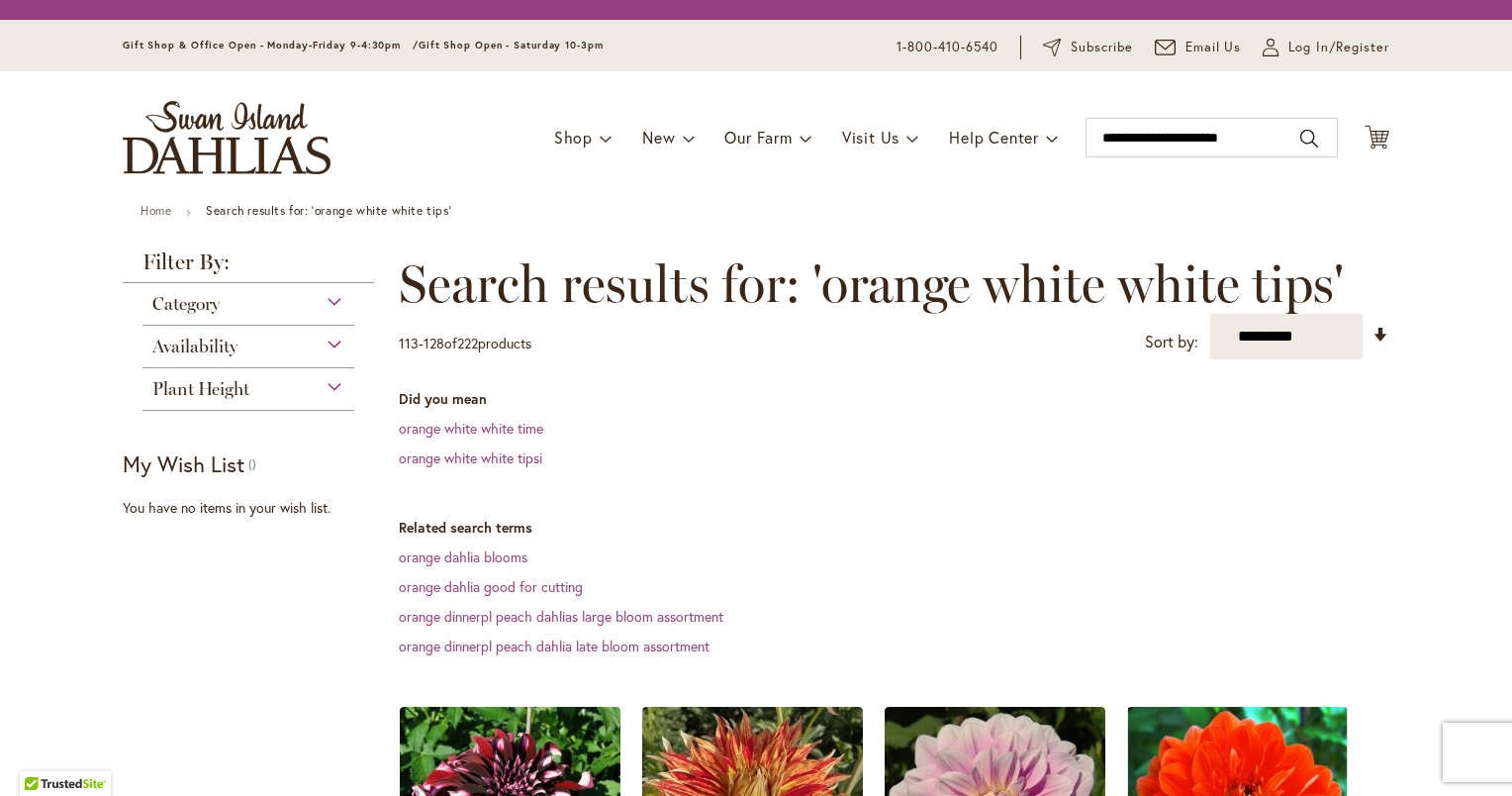 scroll, scrollTop: 0, scrollLeft: 0, axis: both 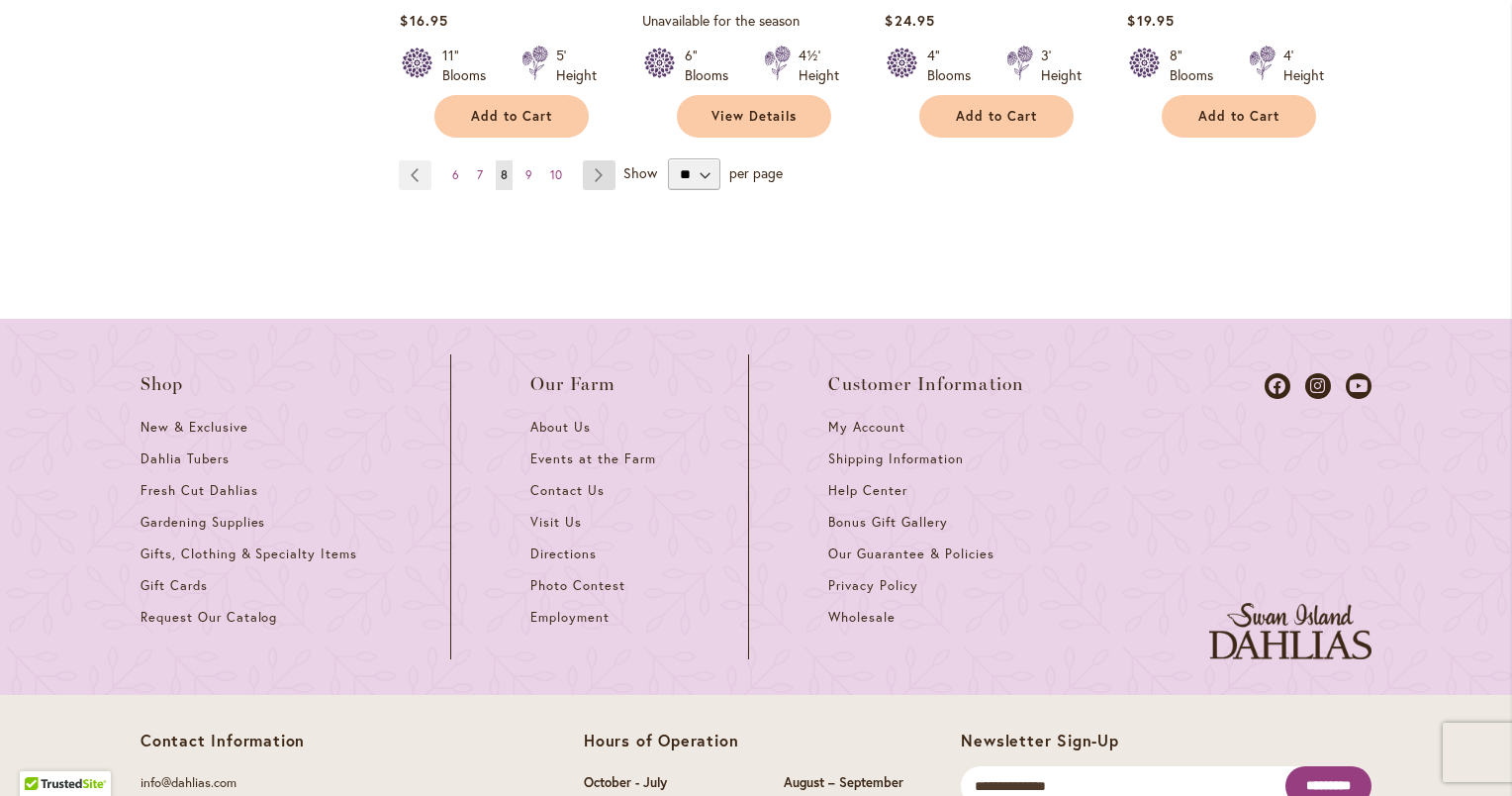 type on "**********" 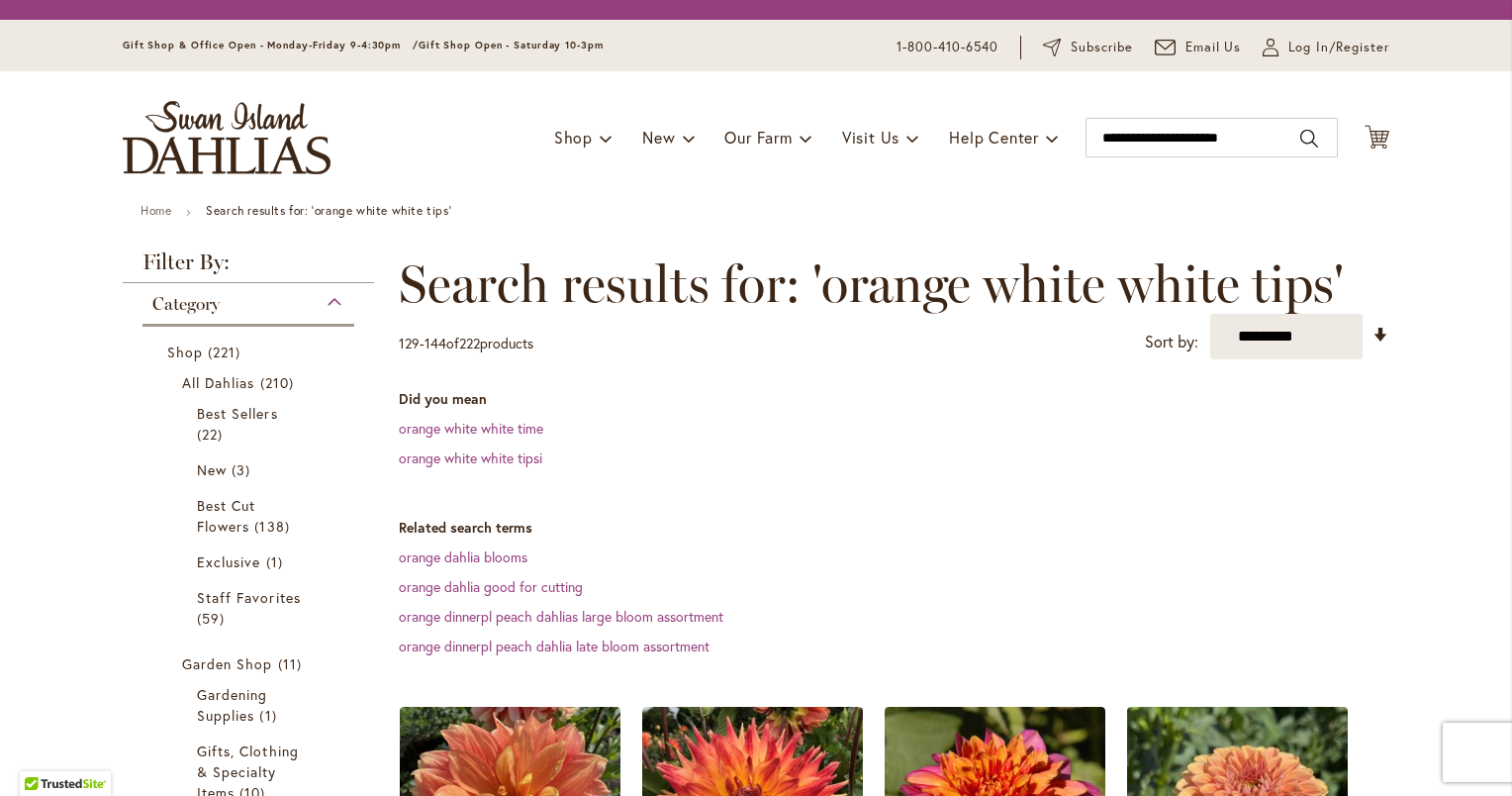 scroll, scrollTop: 0, scrollLeft: 0, axis: both 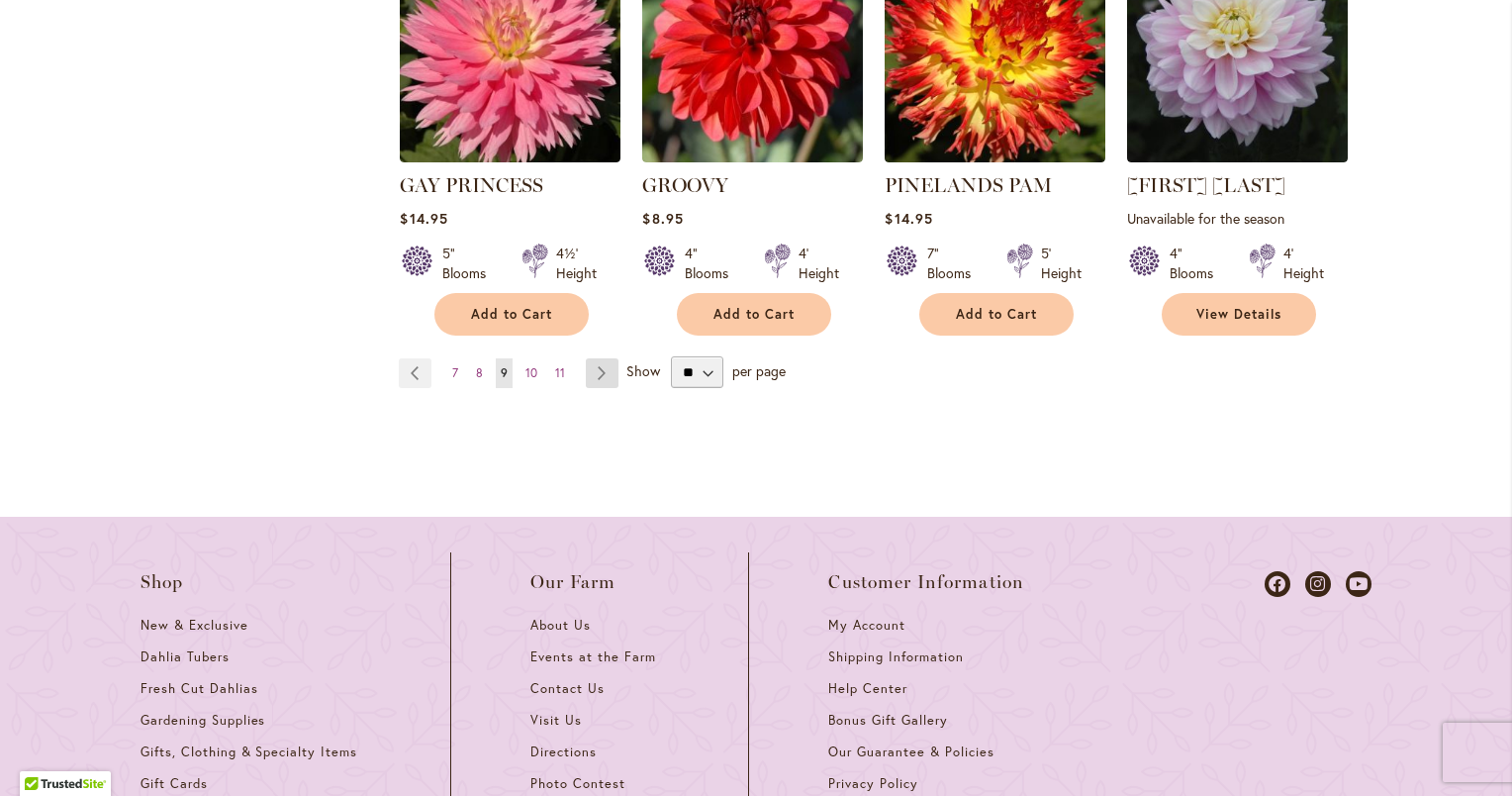 type on "**********" 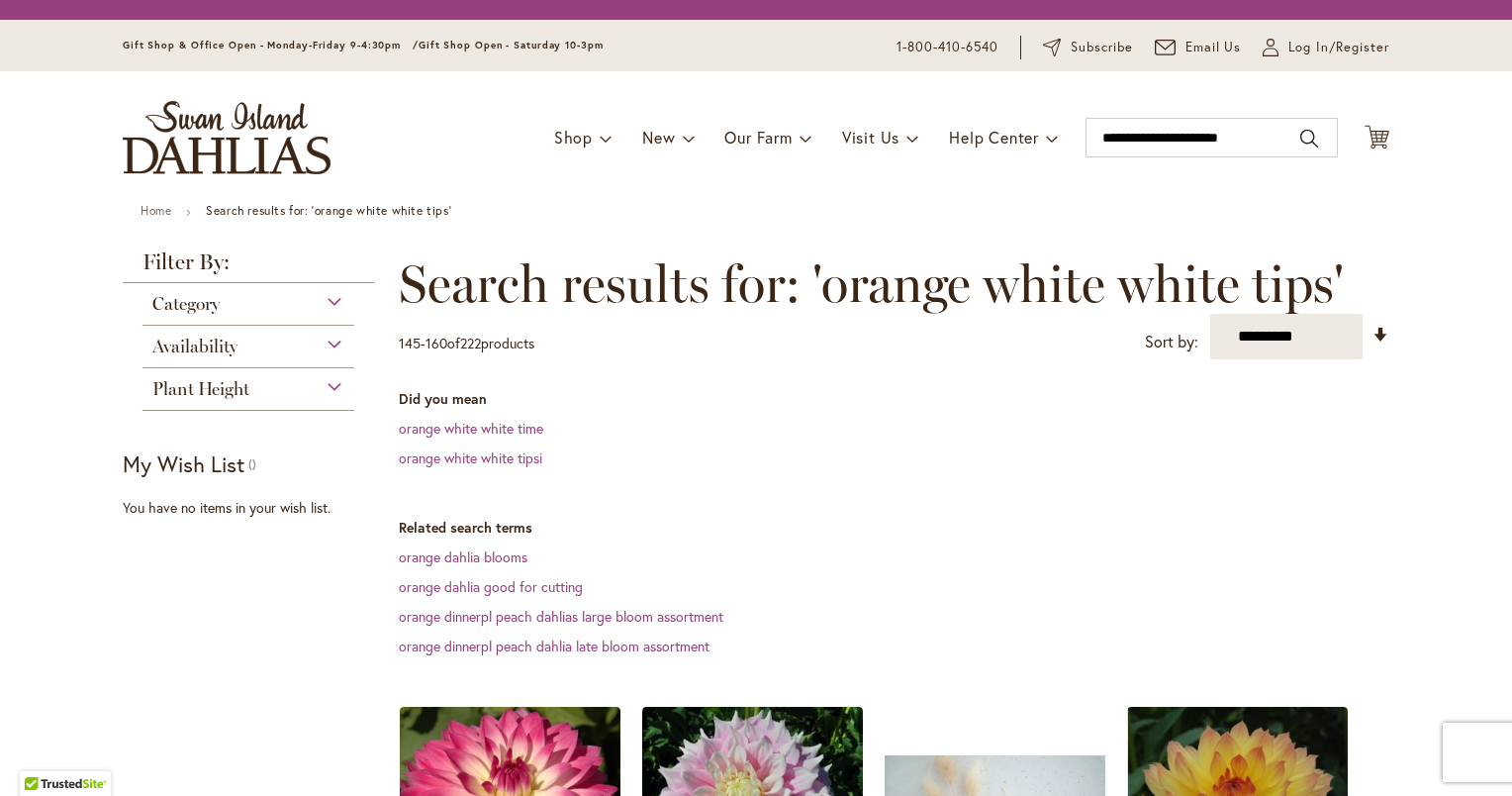 scroll, scrollTop: 0, scrollLeft: 0, axis: both 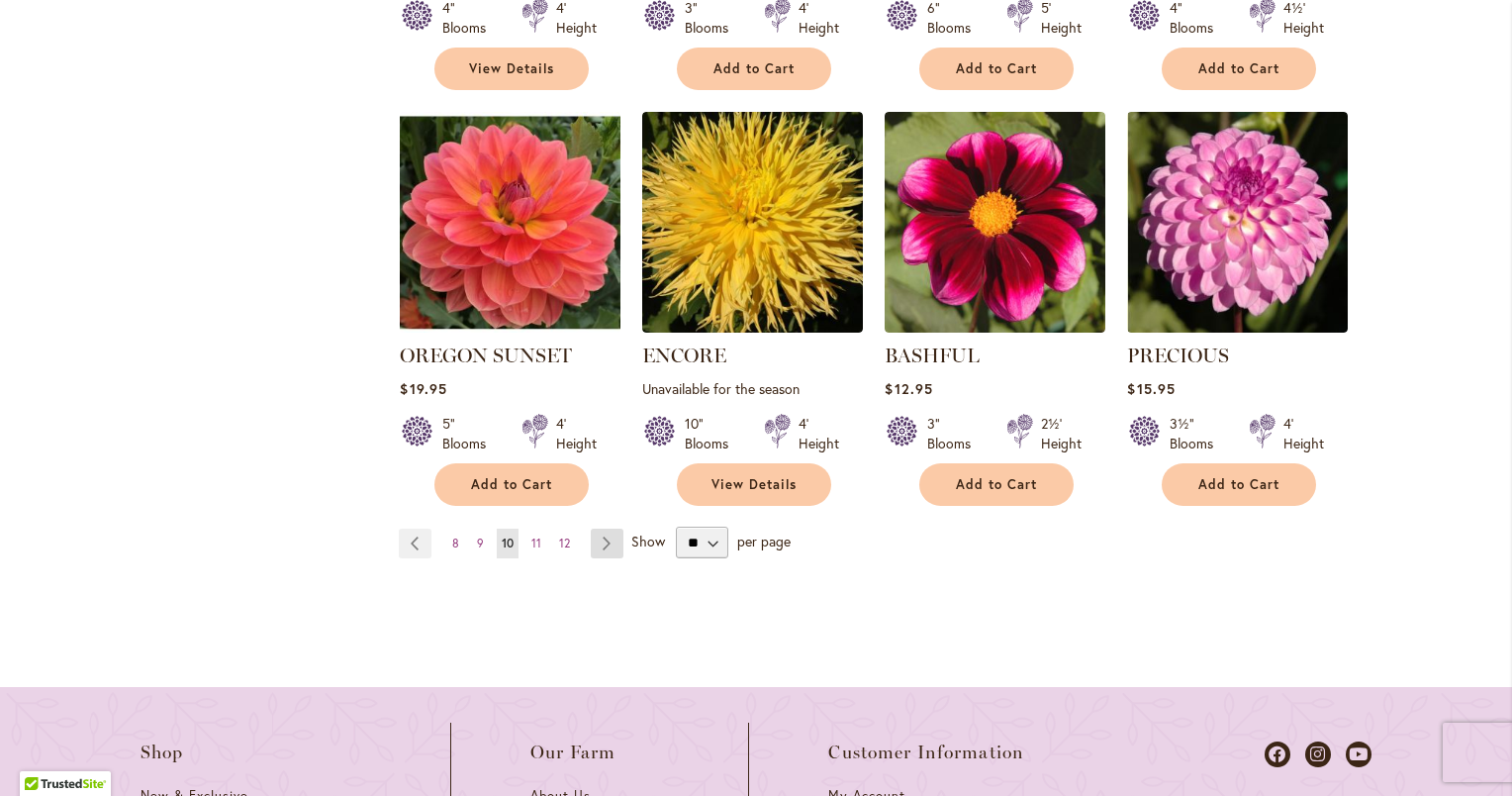 type on "**********" 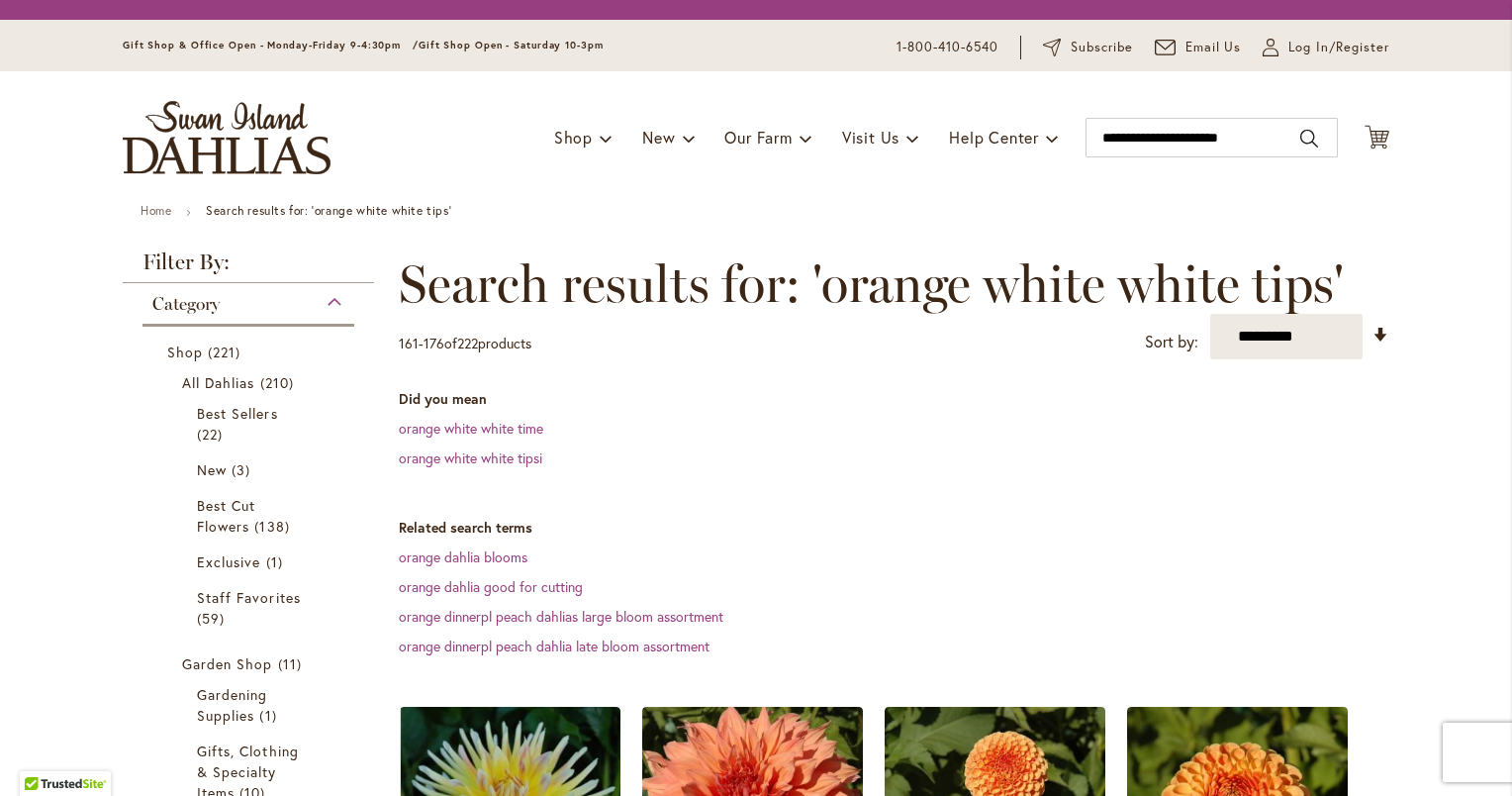 scroll, scrollTop: 0, scrollLeft: 0, axis: both 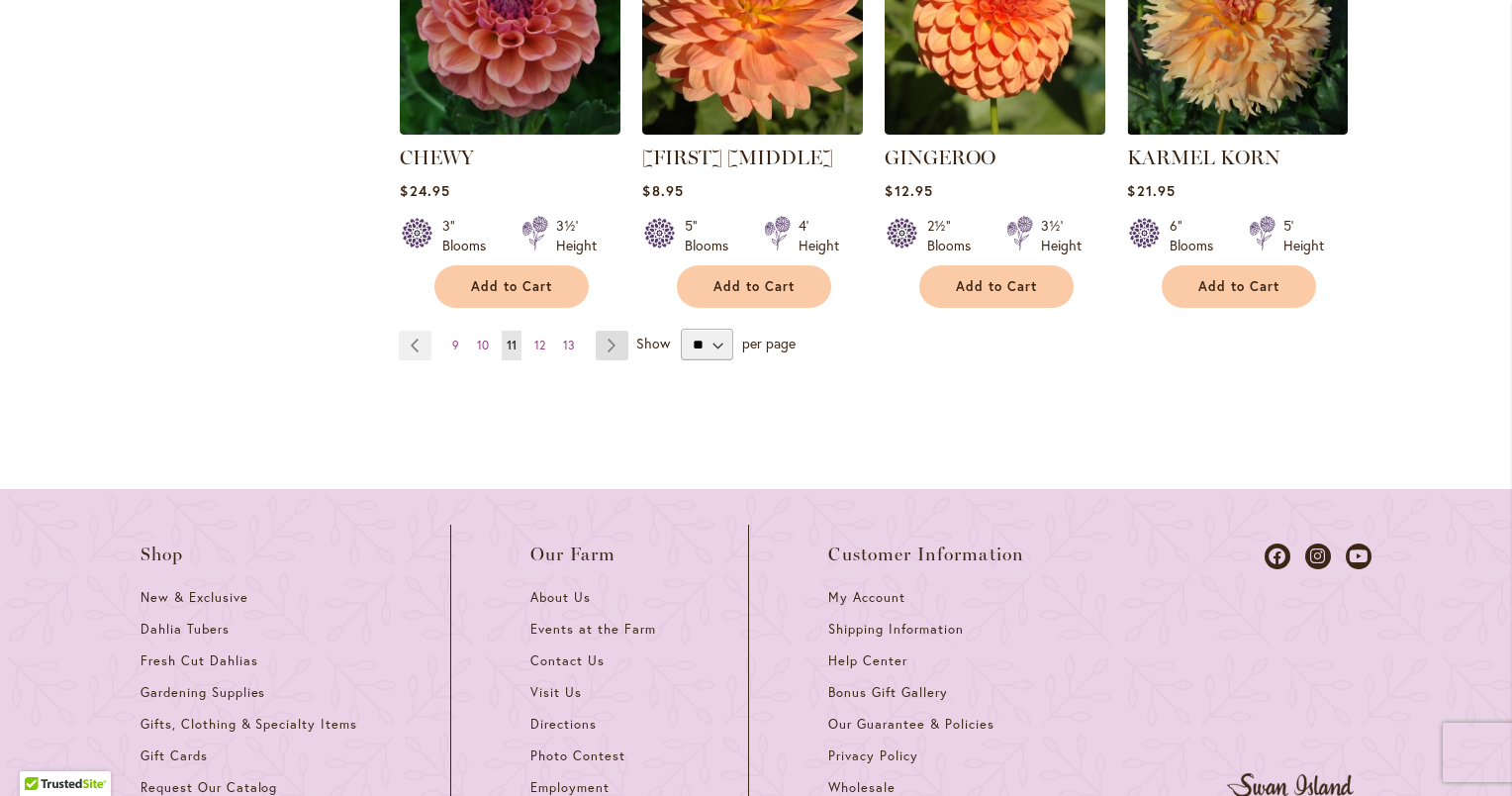 type on "**********" 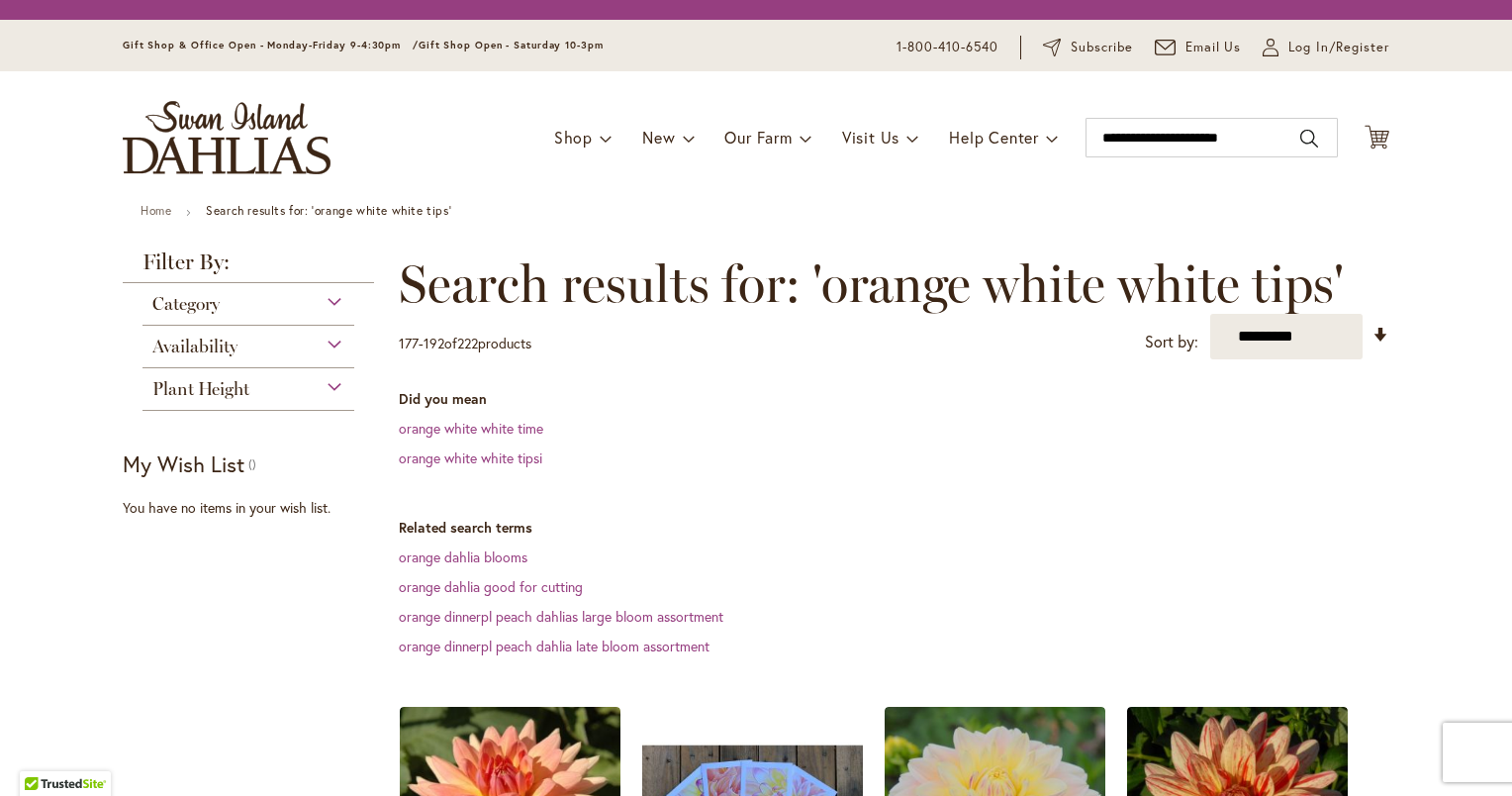 scroll, scrollTop: 0, scrollLeft: 0, axis: both 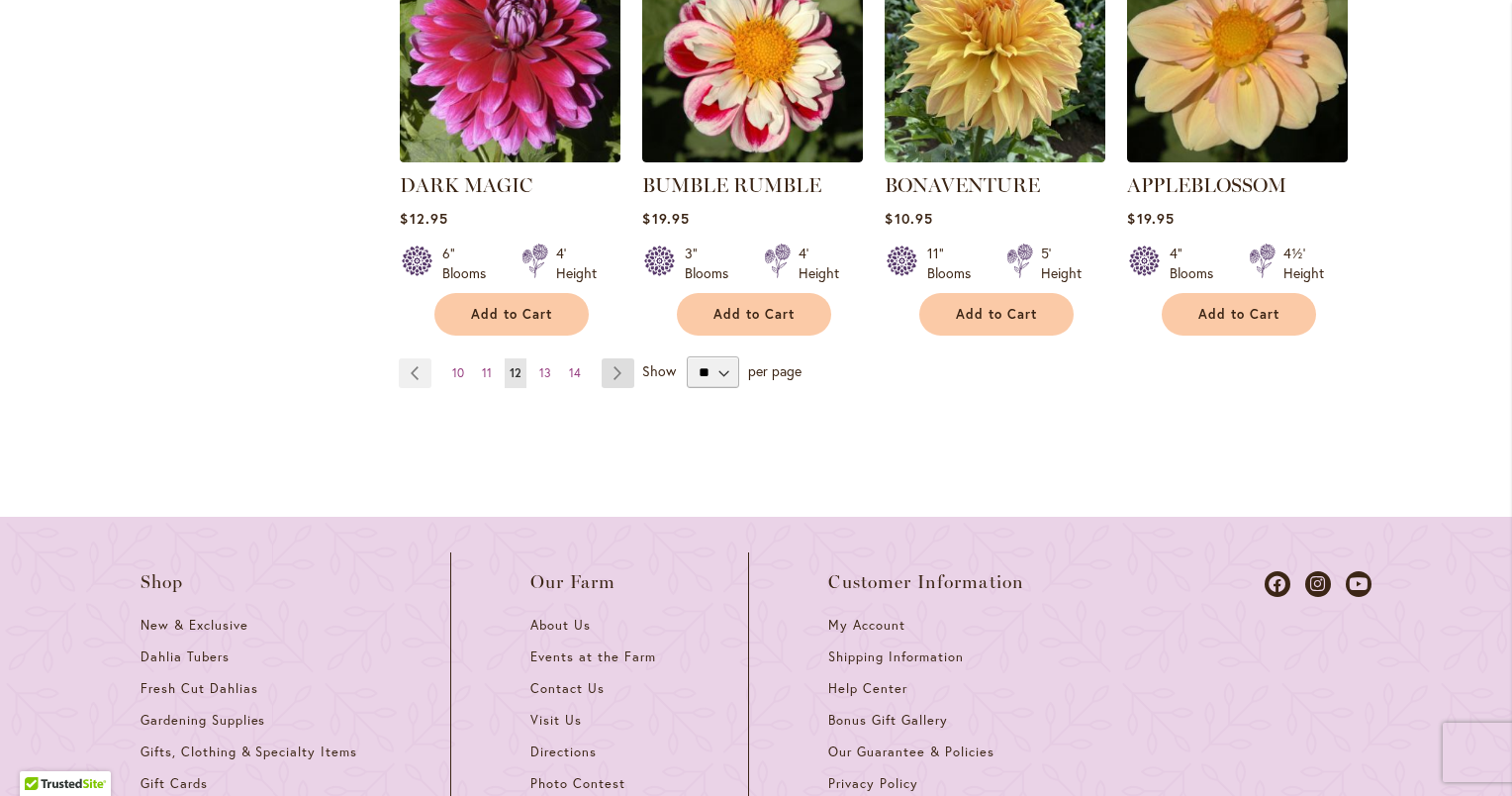 type on "**********" 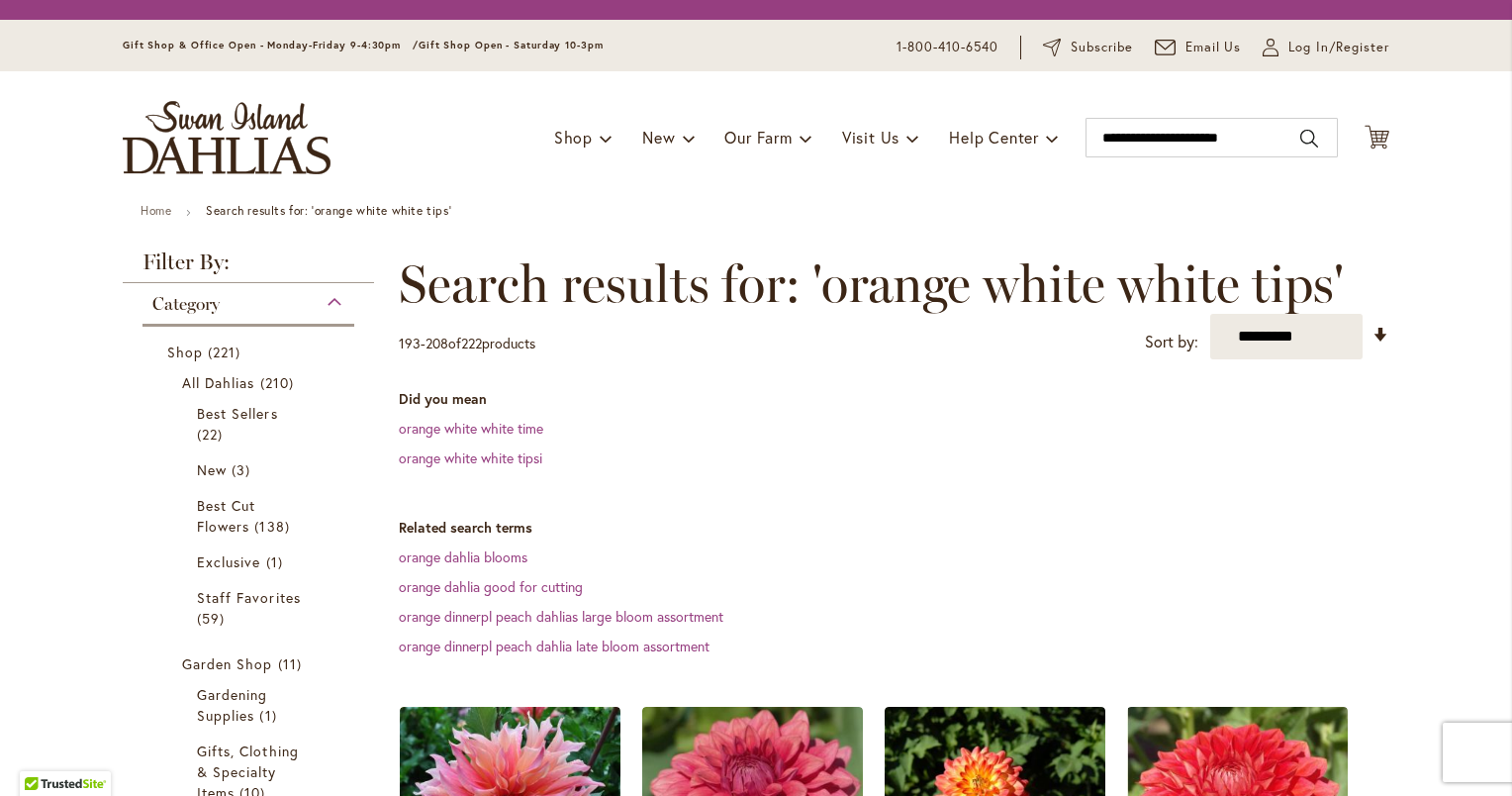 scroll, scrollTop: 0, scrollLeft: 0, axis: both 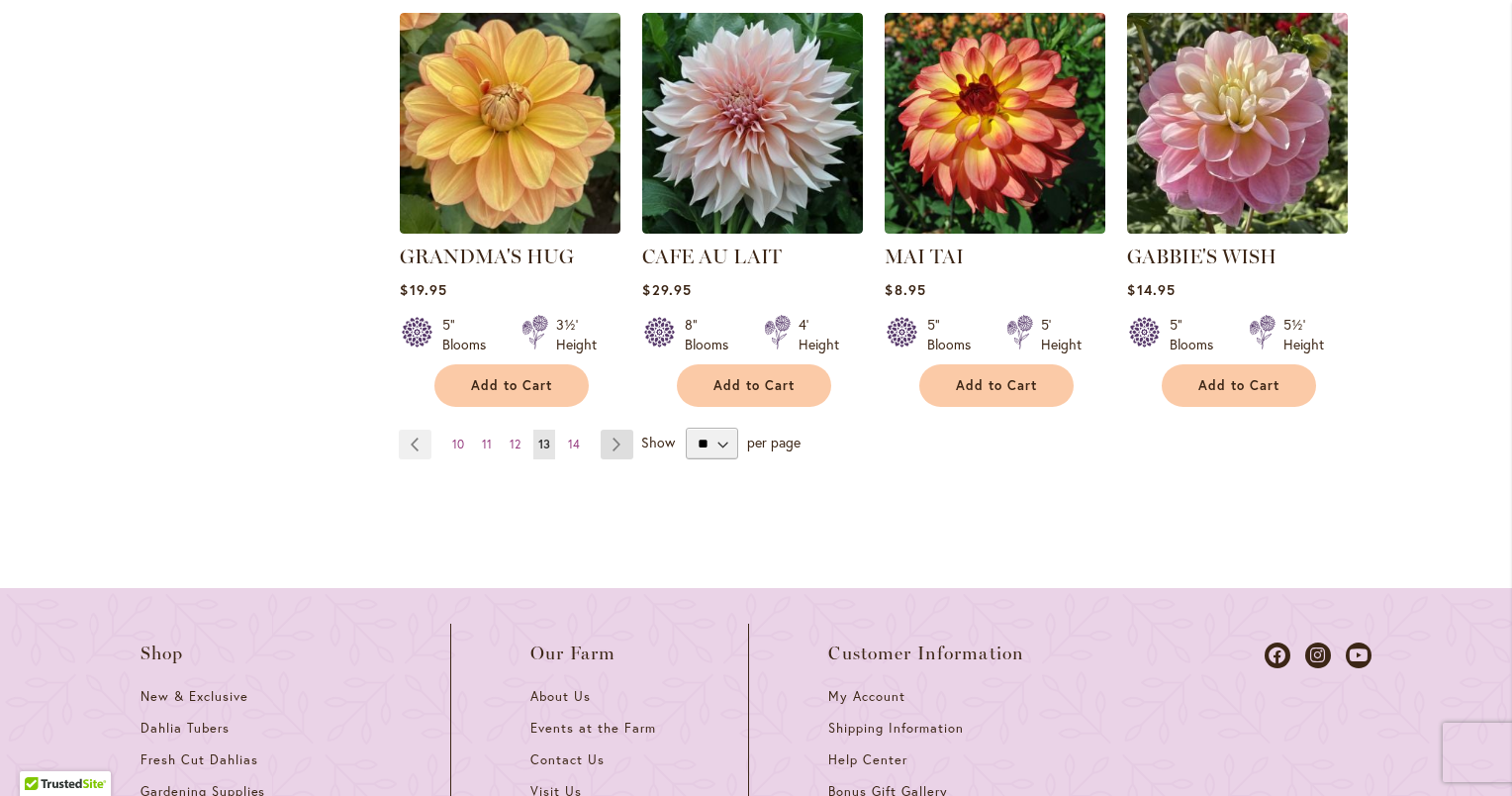 type on "**********" 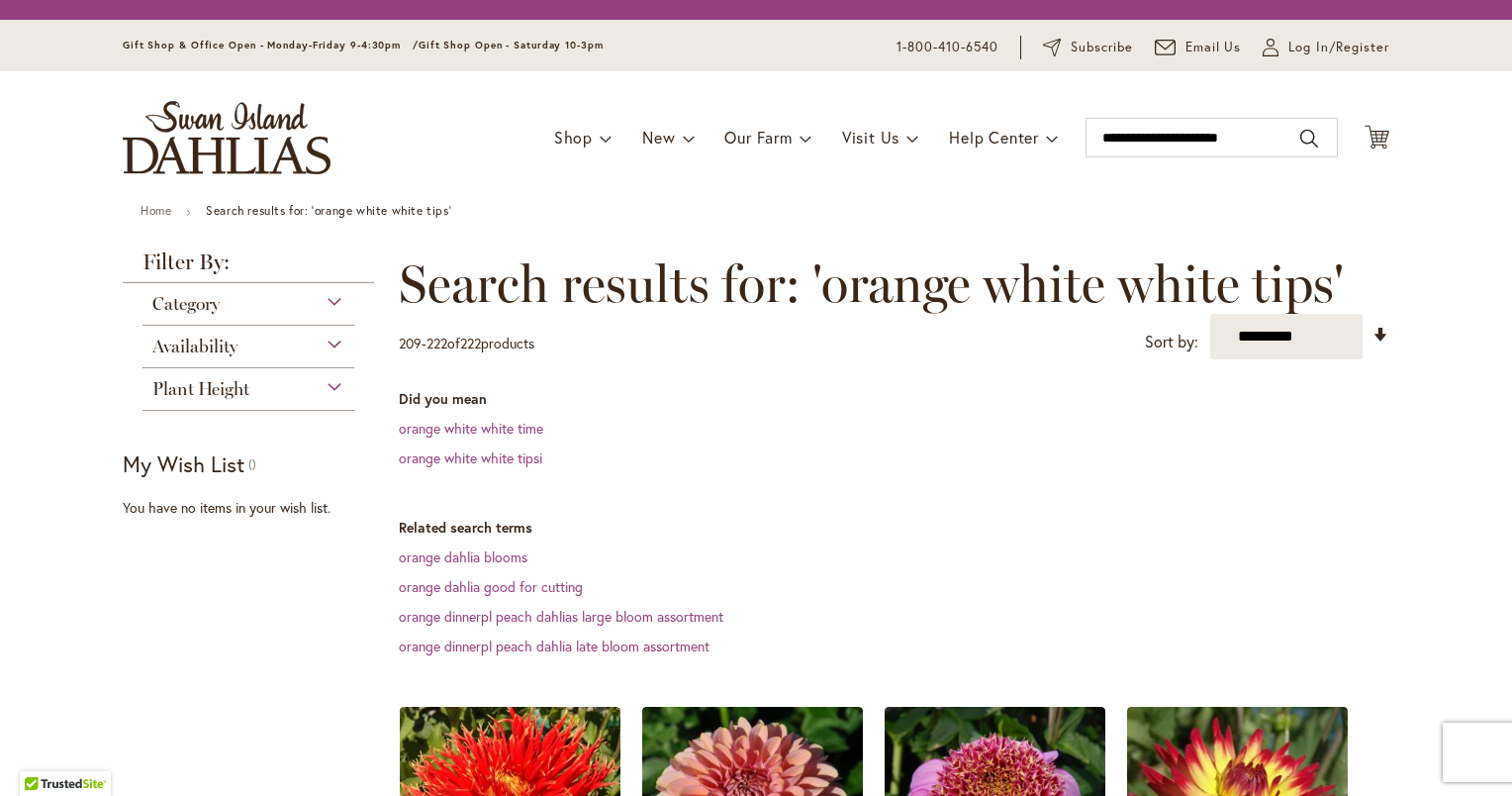 scroll, scrollTop: 0, scrollLeft: 0, axis: both 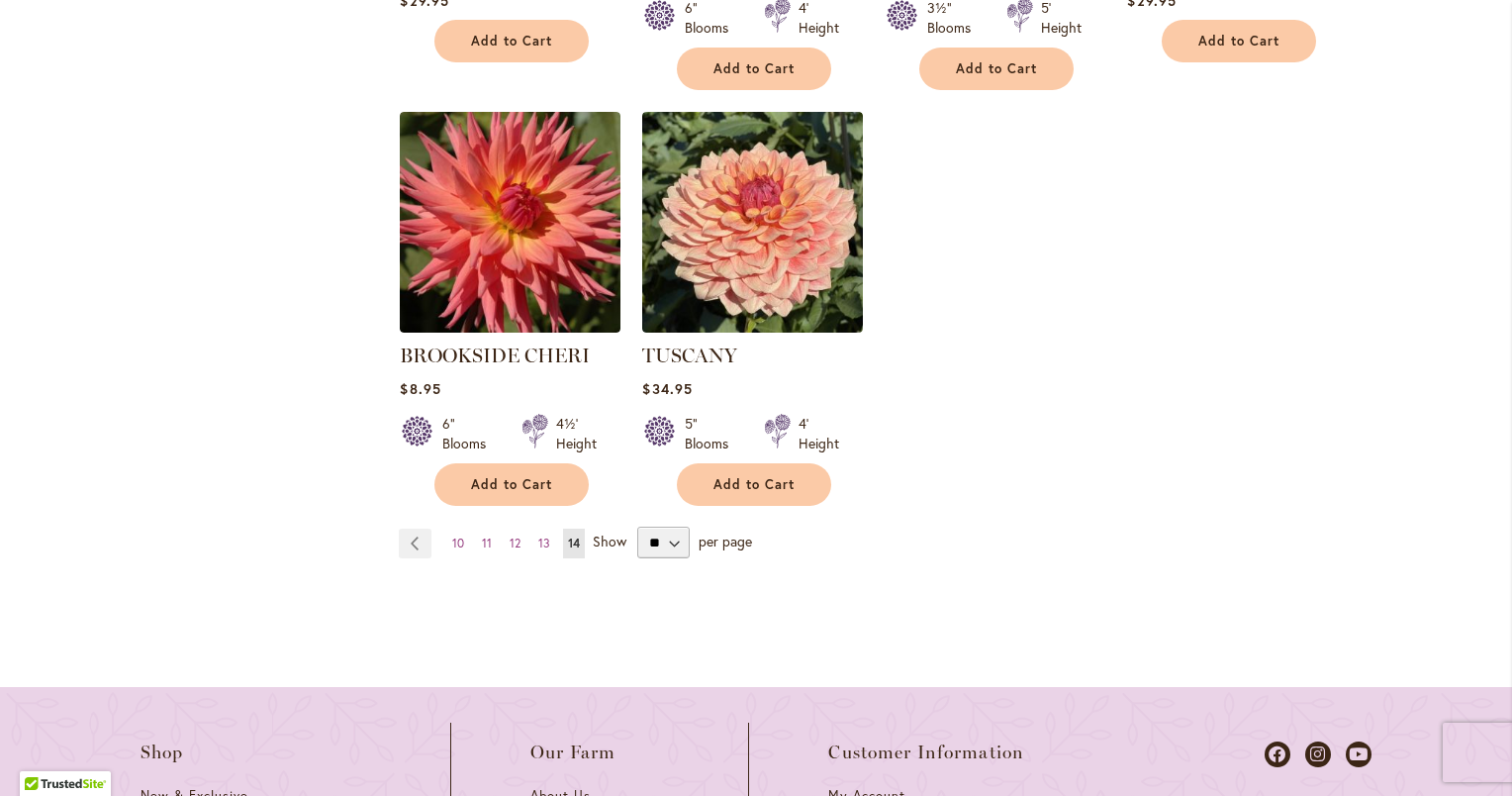 type on "**********" 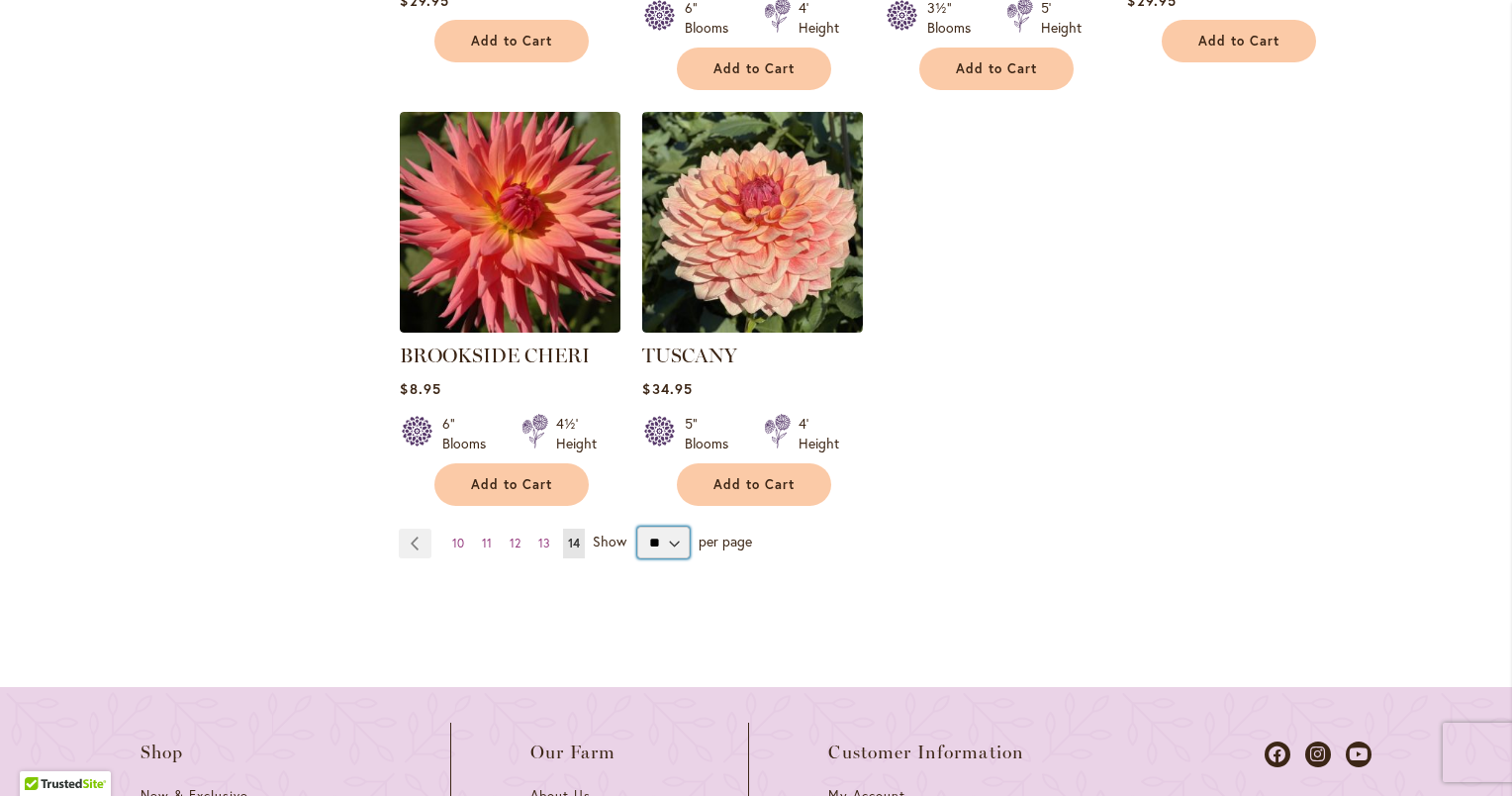 click on "**
**
**
**" at bounding box center (663, 543) 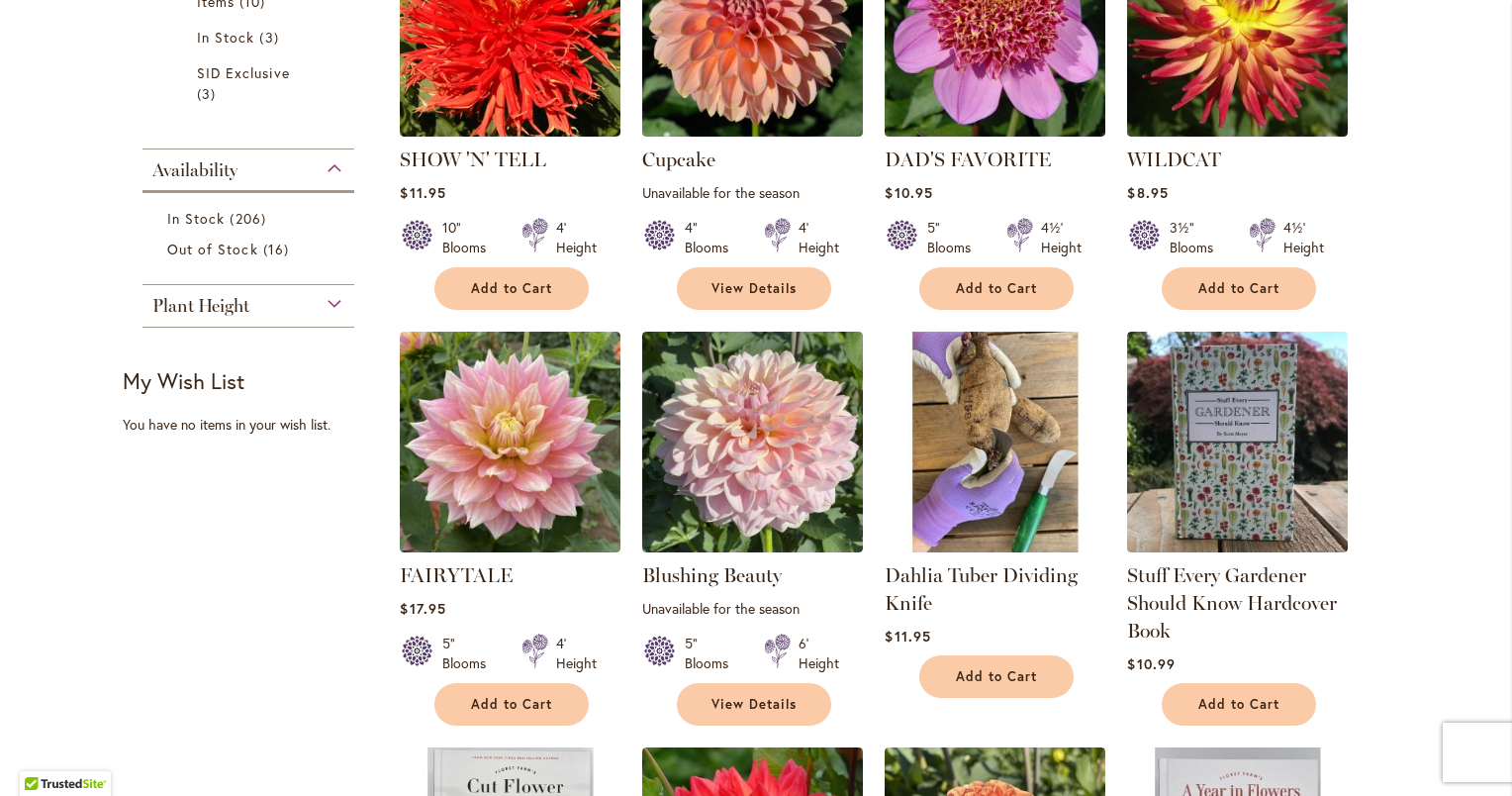 scroll, scrollTop: 792, scrollLeft: 0, axis: vertical 